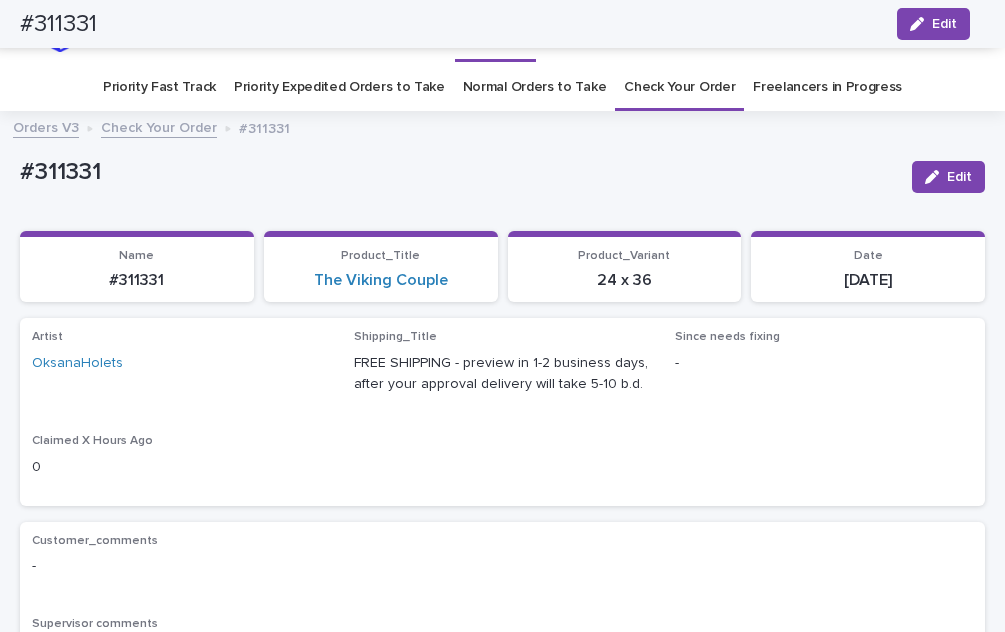 scroll, scrollTop: 0, scrollLeft: 0, axis: both 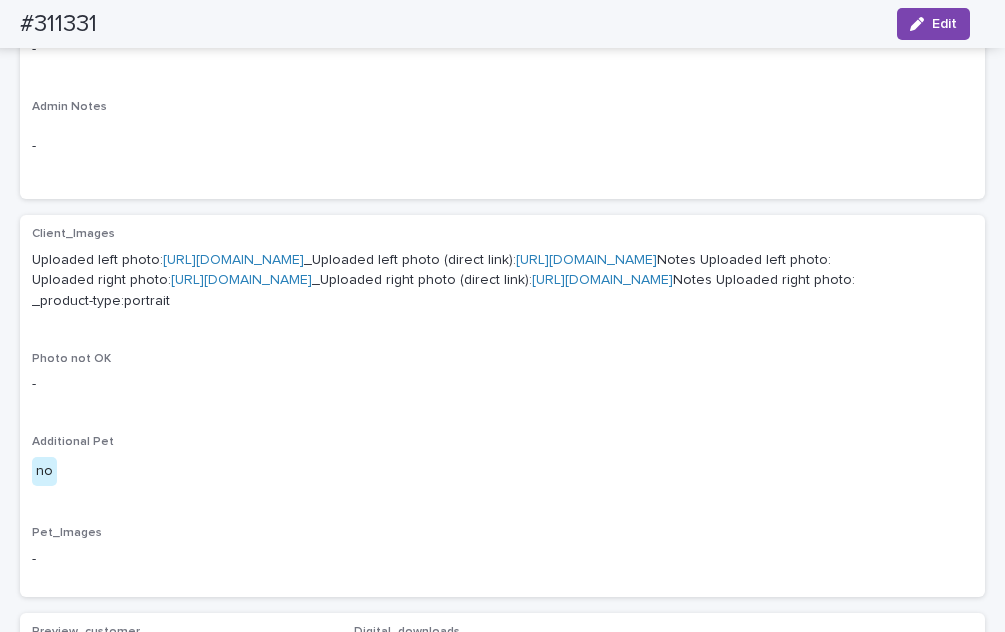 click on "[URL][DOMAIN_NAME]" at bounding box center [241, 280] 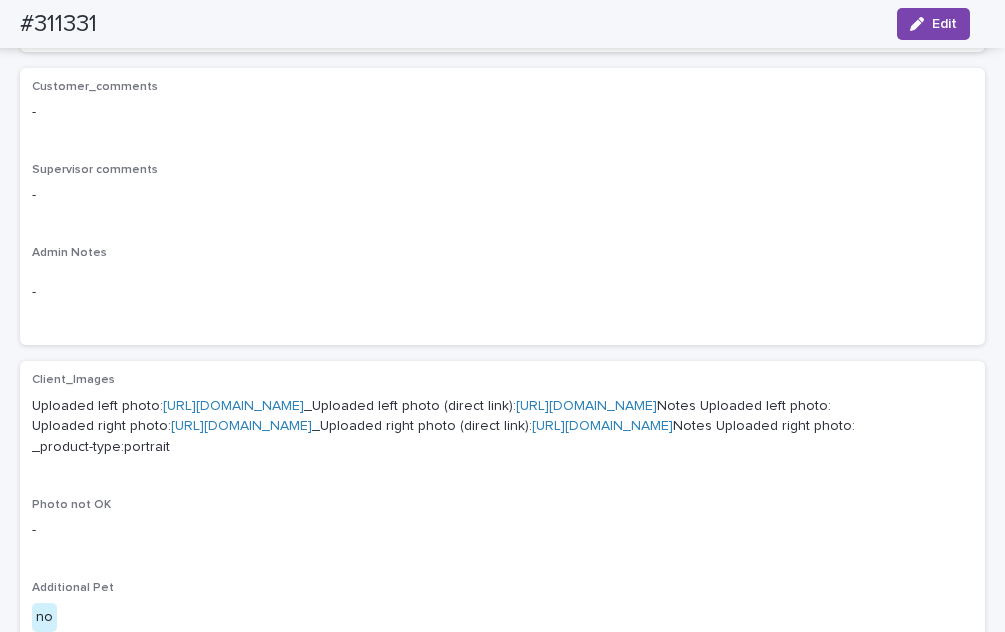 scroll, scrollTop: 0, scrollLeft: 0, axis: both 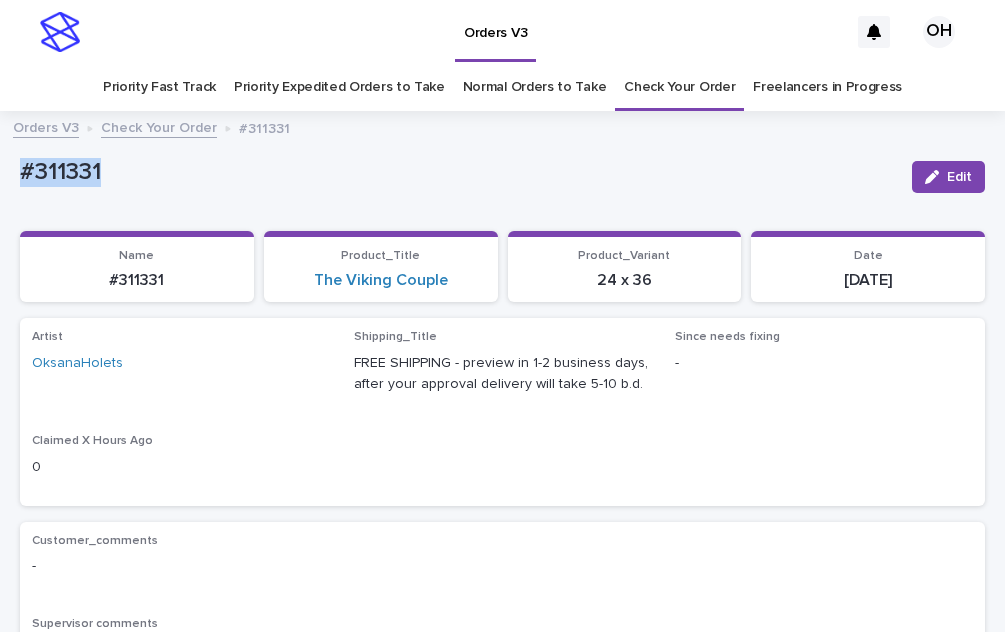 drag, startPoint x: 113, startPoint y: 182, endPoint x: 10, endPoint y: 184, distance: 103.01942 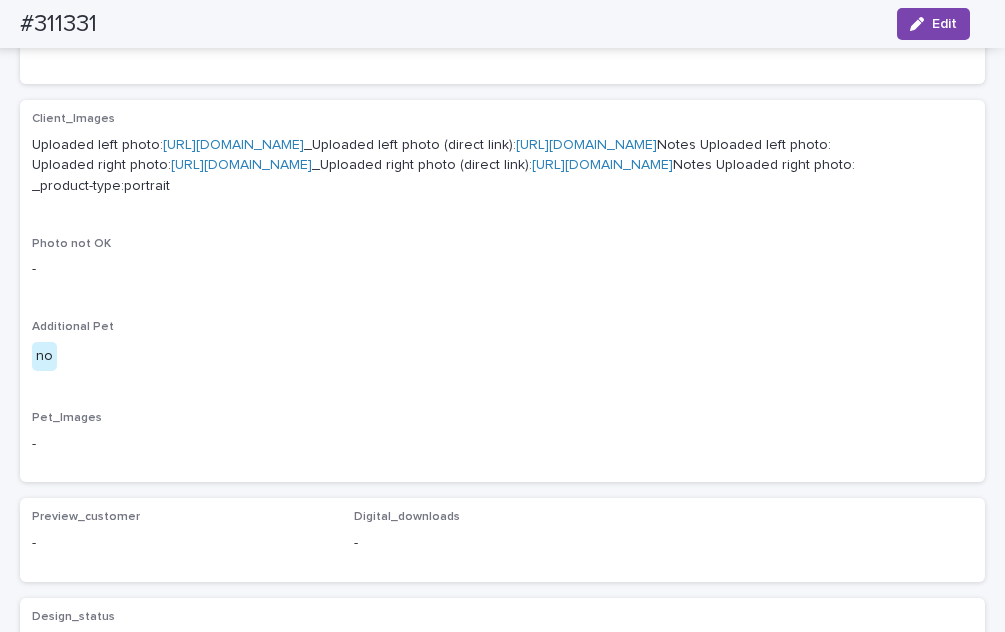 scroll, scrollTop: 518, scrollLeft: 0, axis: vertical 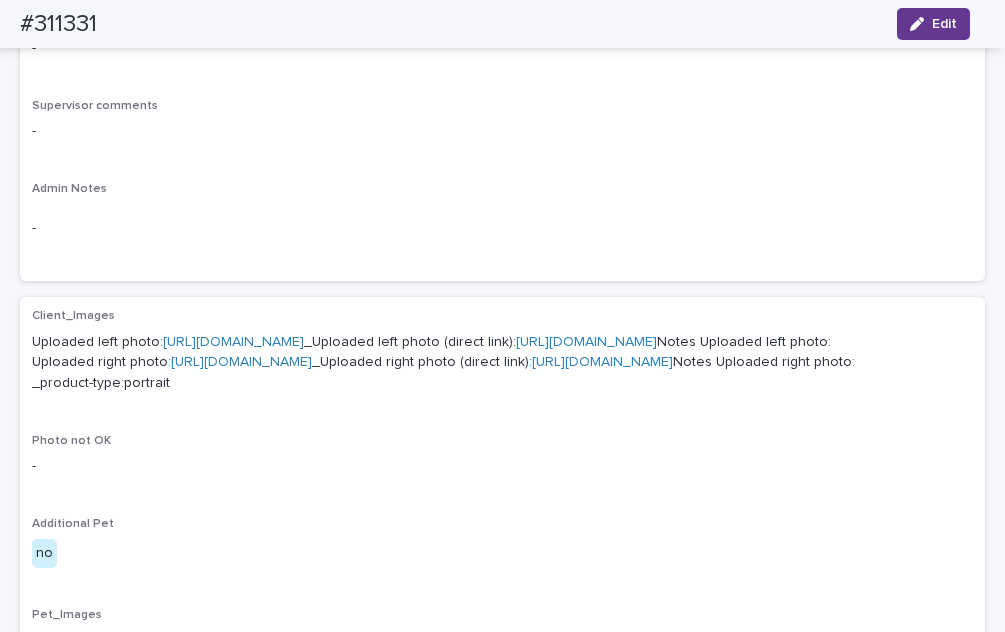 click on "Edit" at bounding box center [944, 24] 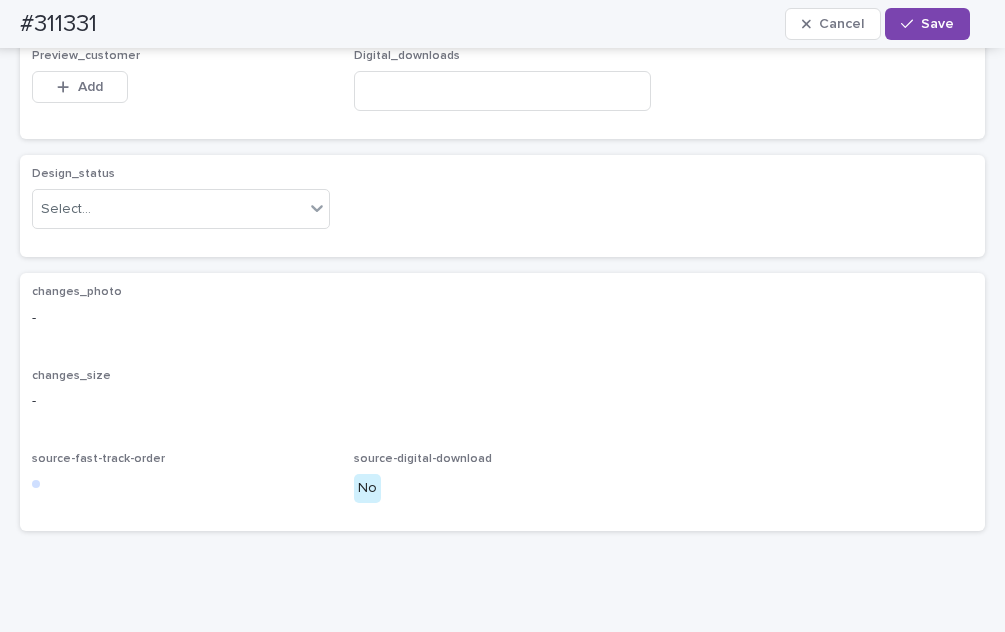 scroll, scrollTop: 1176, scrollLeft: 0, axis: vertical 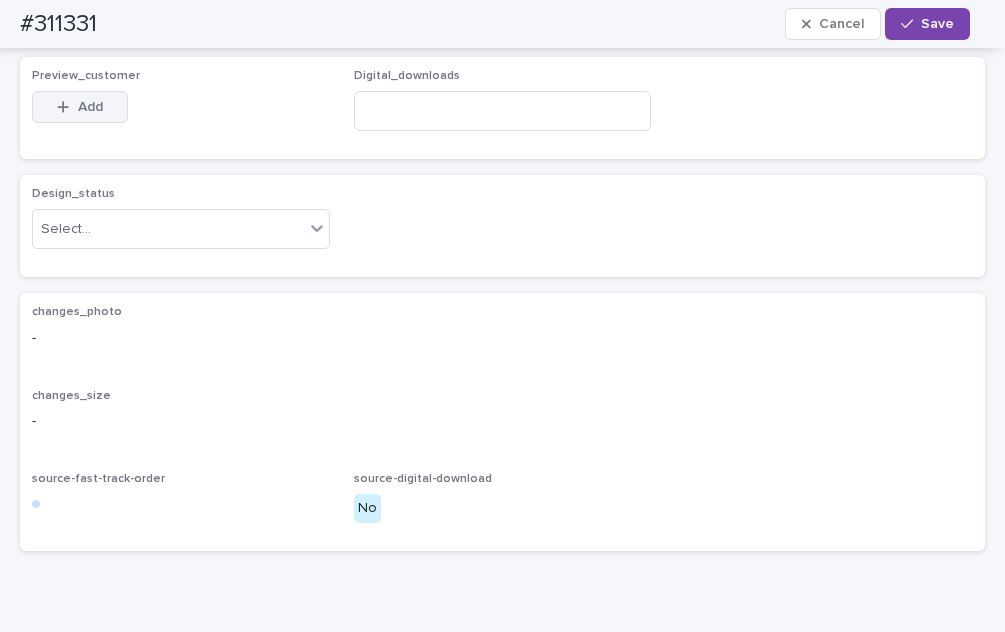 click on "Add" at bounding box center (90, 107) 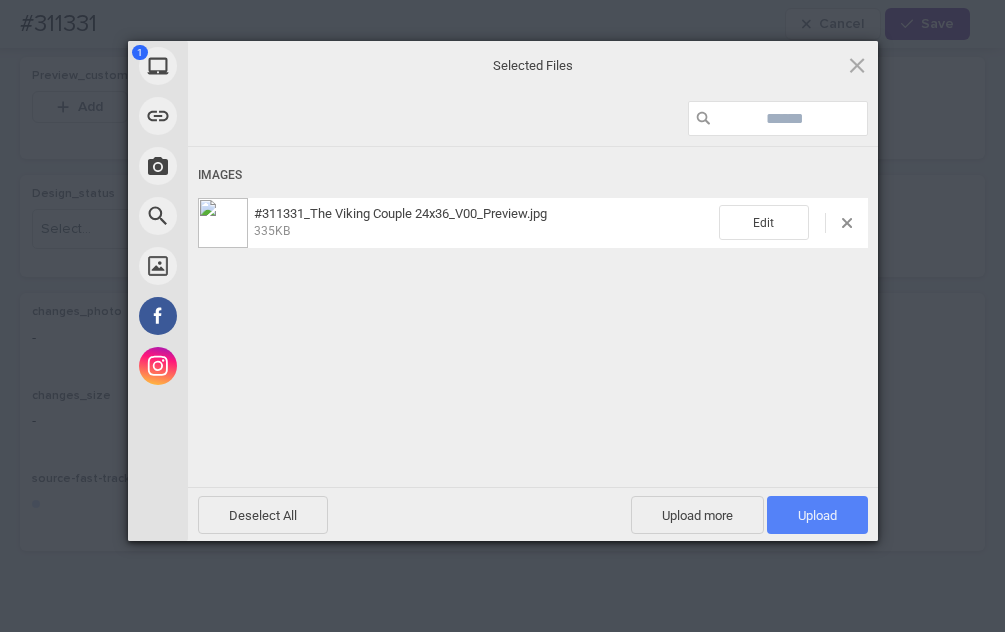 click on "Upload
1" at bounding box center [817, 515] 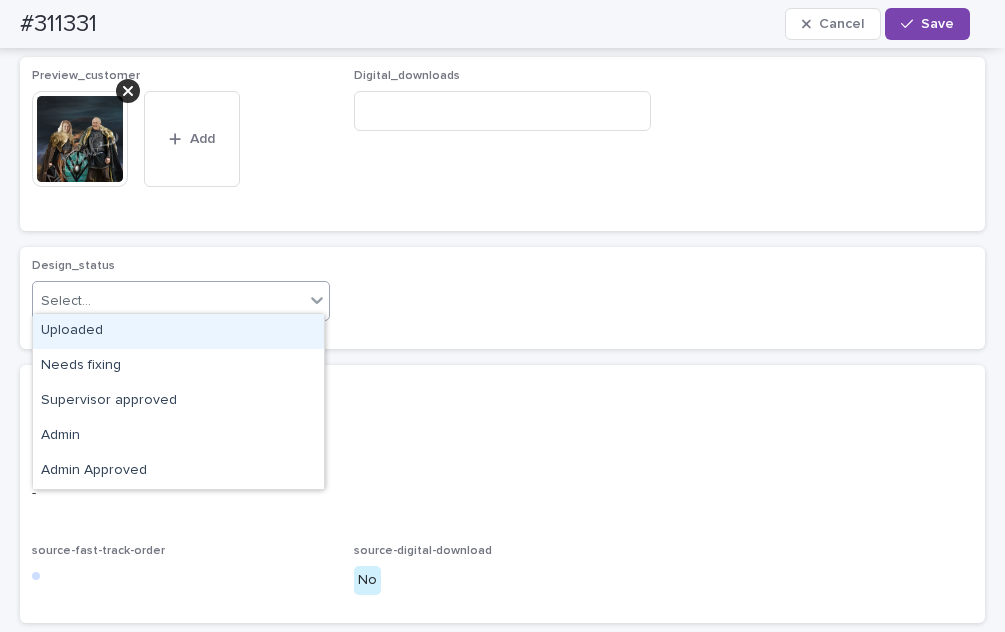 click on "Select..." at bounding box center [66, 301] 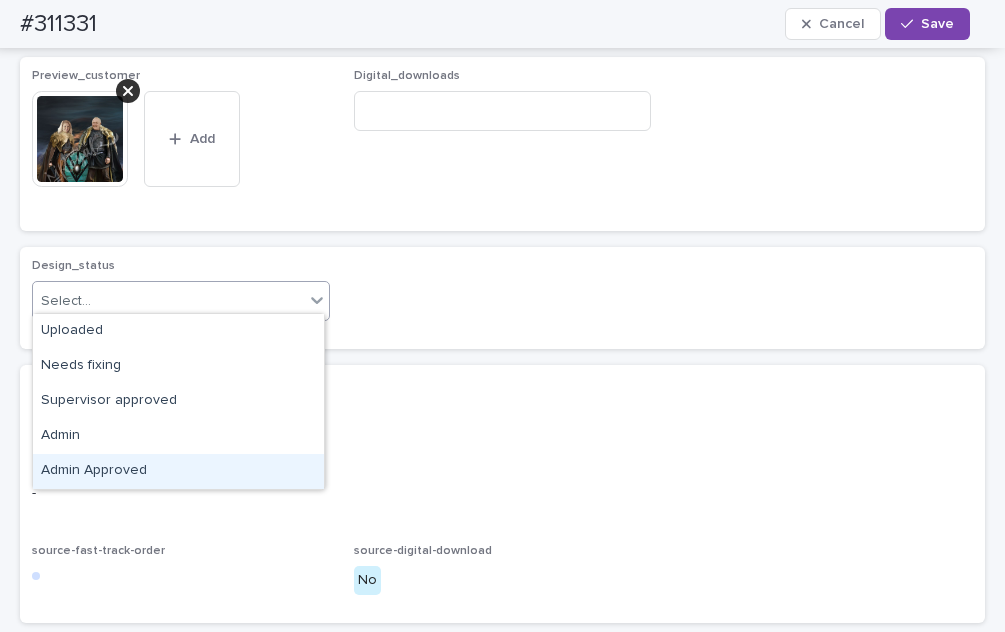click on "Select..." at bounding box center [168, 301] 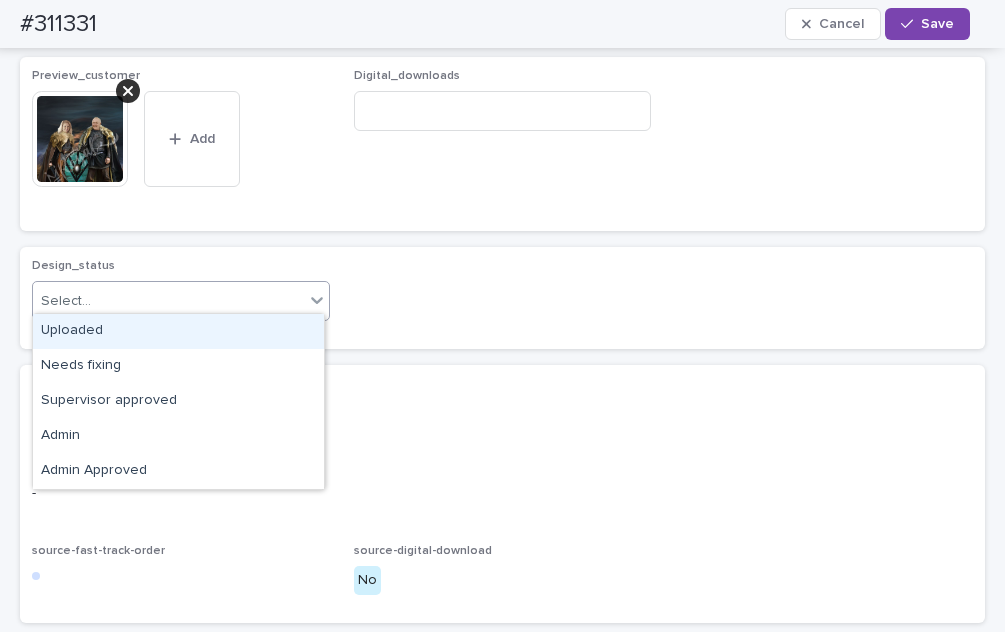 click on "Select..." at bounding box center [168, 301] 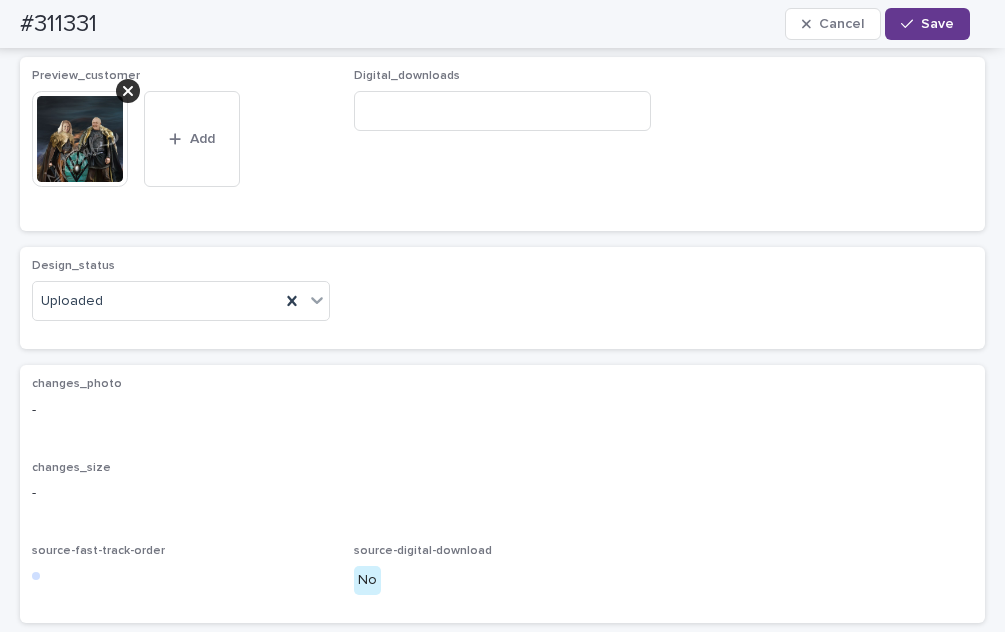 click on "Save" at bounding box center [937, 24] 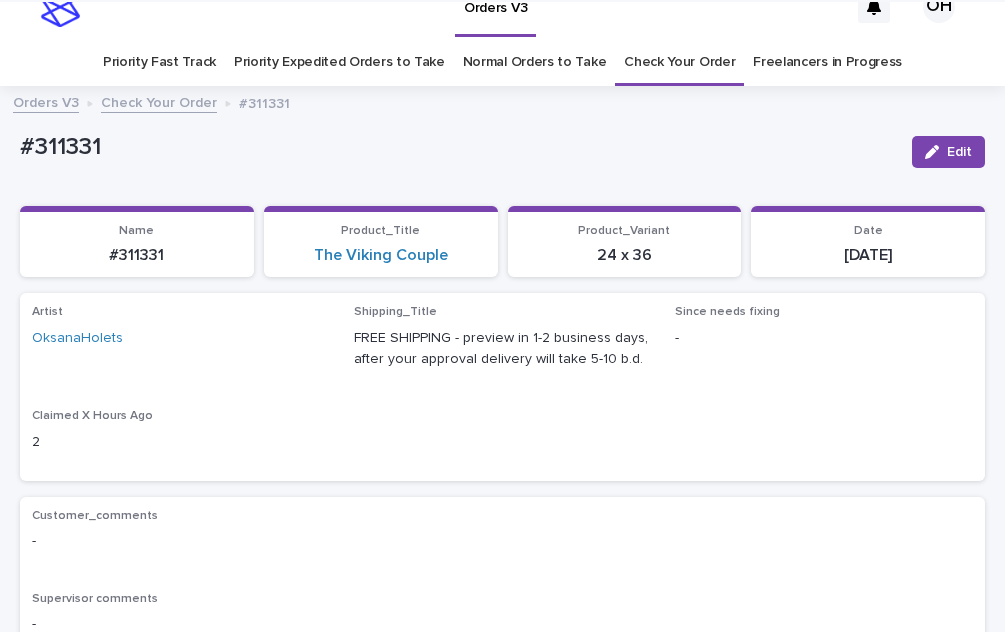 scroll, scrollTop: 0, scrollLeft: 0, axis: both 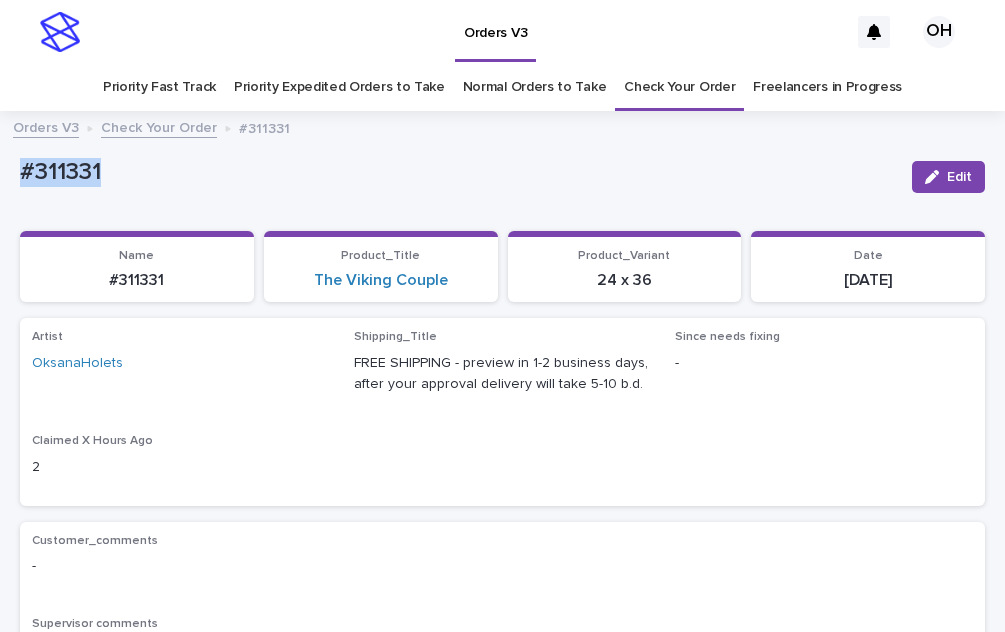 drag, startPoint x: 99, startPoint y: 178, endPoint x: 38, endPoint y: 175, distance: 61.073727 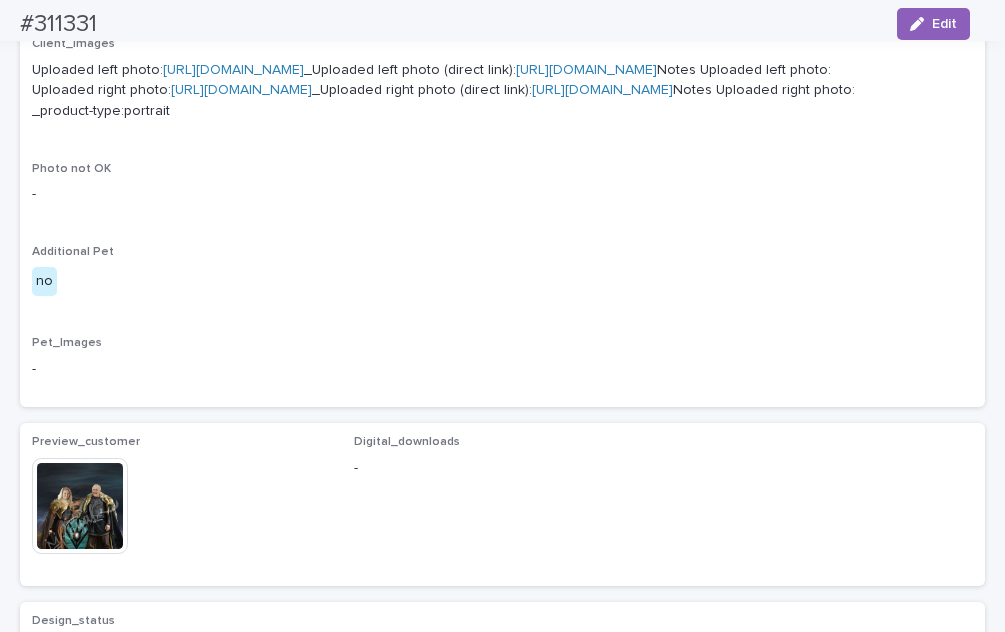 scroll, scrollTop: 1200, scrollLeft: 0, axis: vertical 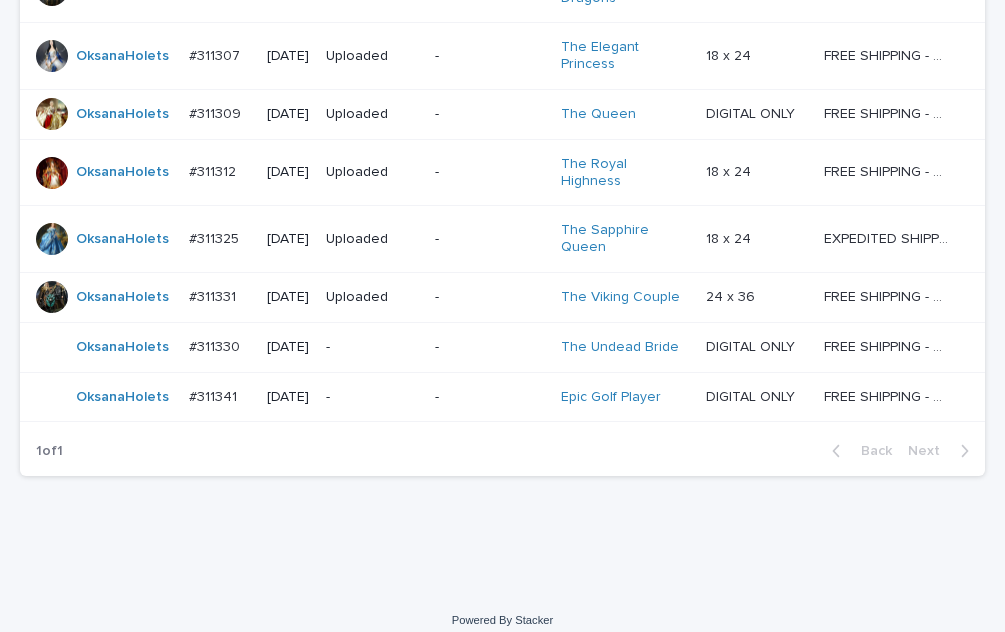 click on "#311330" at bounding box center [216, 345] 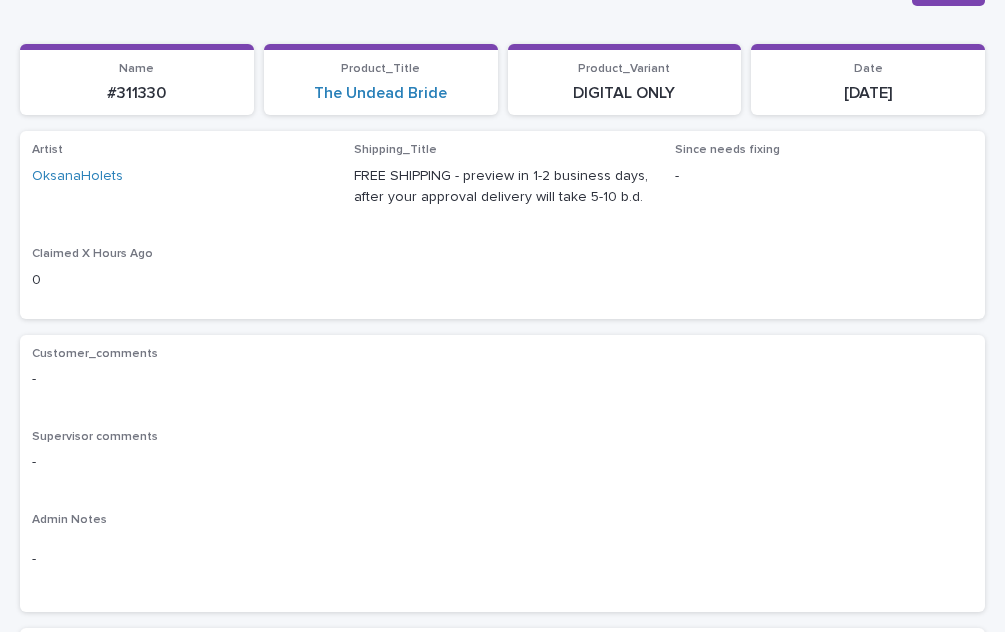 scroll, scrollTop: 600, scrollLeft: 0, axis: vertical 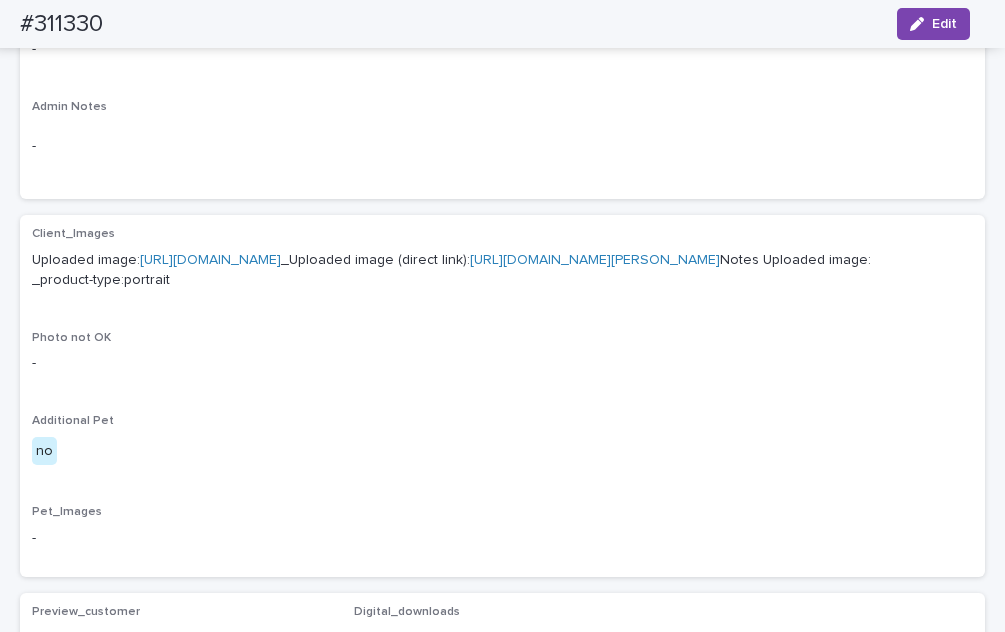 click on "[URL][DOMAIN_NAME]" at bounding box center [210, 260] 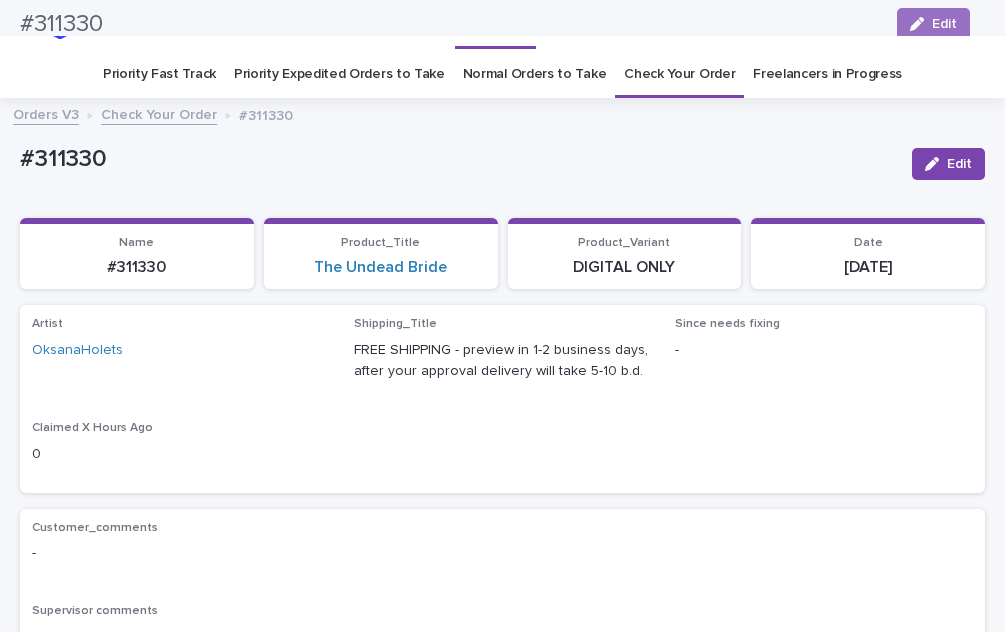 scroll, scrollTop: 0, scrollLeft: 0, axis: both 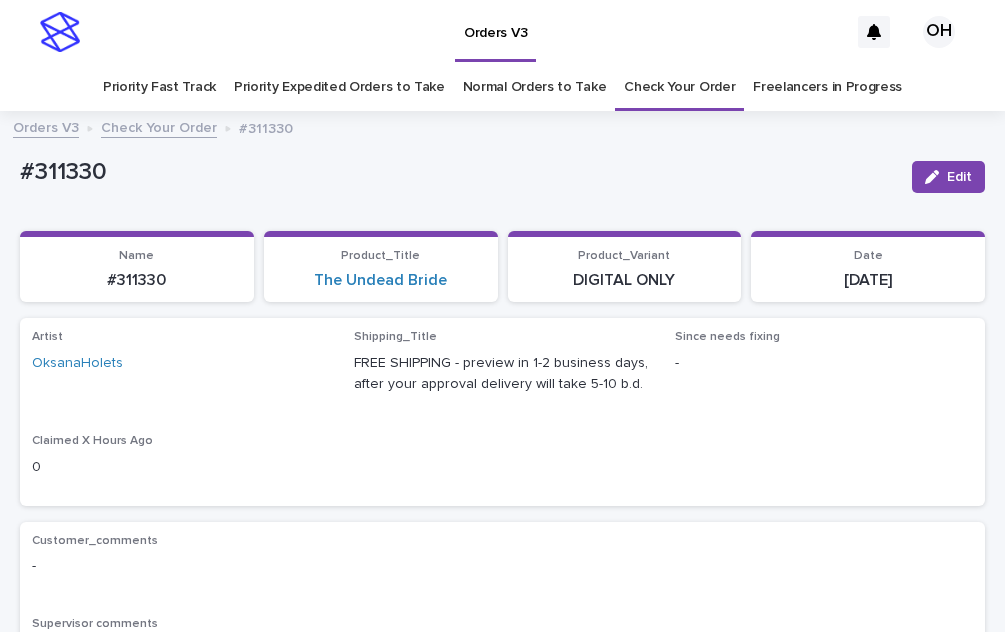 click on "Loading... Saving… Loading... Saving… Name #311330 Product_Title The Undead Bride   Product_Variant DIGITAL ONLY Date [DATE] Loading... Saving… Artist OksanaHolets   Shipping_Title FREE SHIPPING - preview in 1-2 business days, after your approval delivery will take 5-10 b.d. Since needs fixing - Claimed X Hours Ago 0 Loading... Saving… Customer_comments - Supervisor comments - Admin Notes - Loading... Saving… Client_Images Uploaded image: [URL][DOMAIN_NAME]
_Uploaded image (direct link): [URL][DOMAIN_NAME][PERSON_NAME]
Notes Uploaded image:
_product-type:portrait Photo not OK - Additional Pet no Pet_Images - Loading... Saving… Preview_customer - Digital_downloads - Loading..." at bounding box center [502, 938] 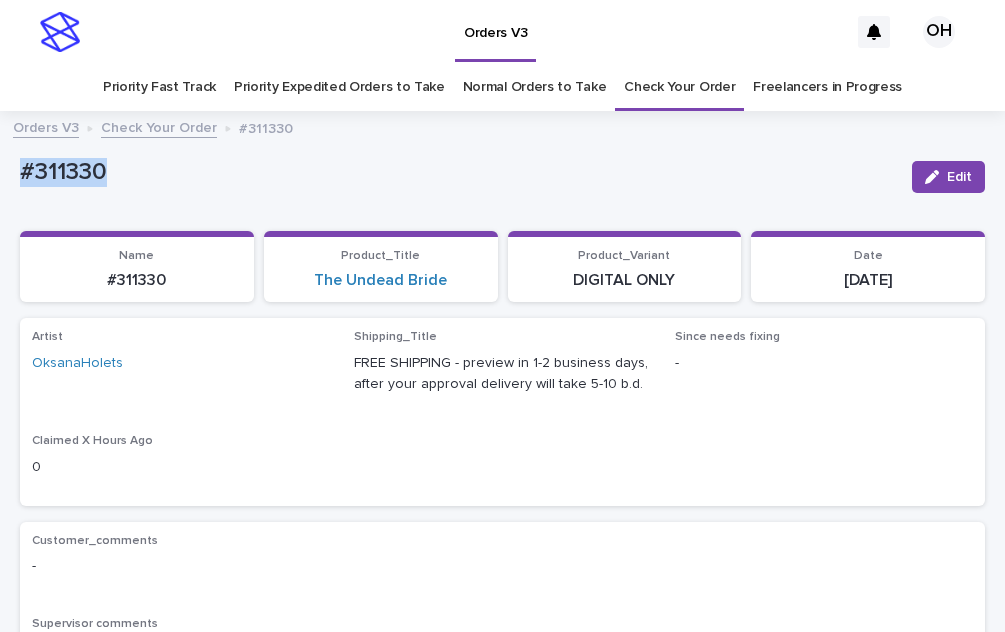 drag, startPoint x: 141, startPoint y: 176, endPoint x: 17, endPoint y: 161, distance: 124.90396 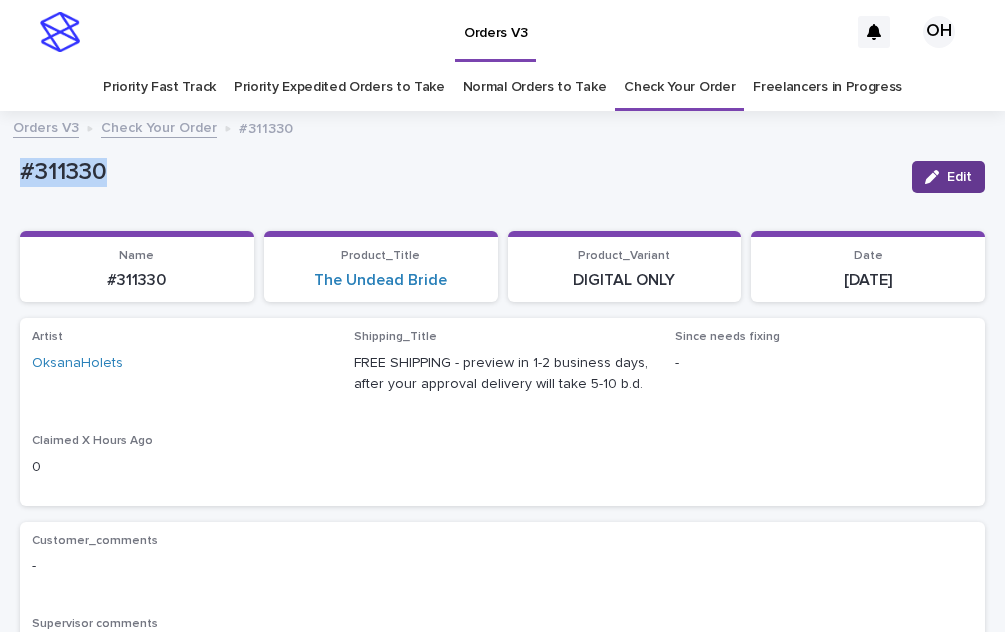 click on "Edit" at bounding box center [959, 177] 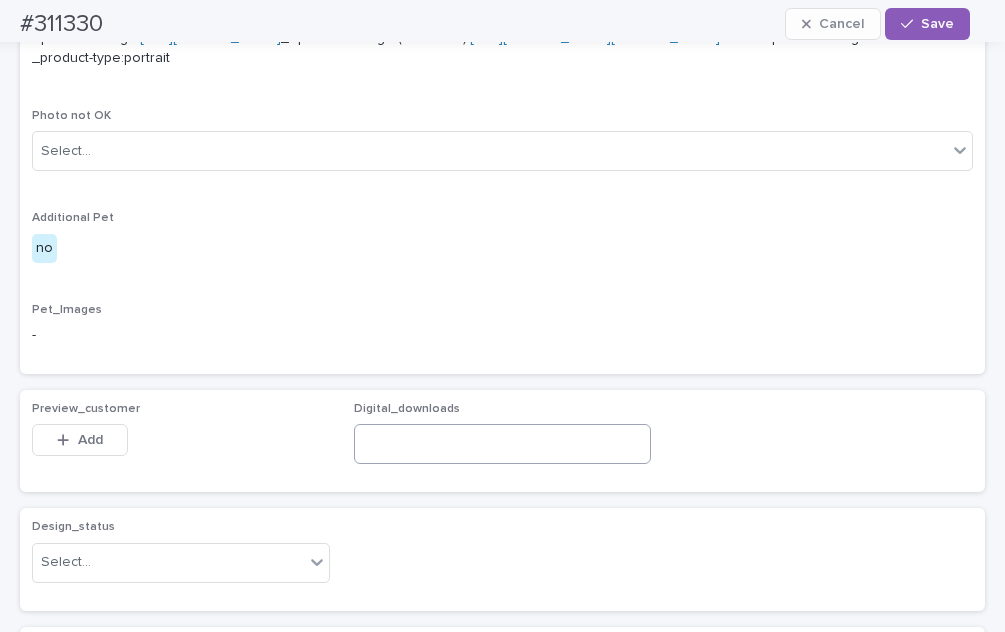 scroll, scrollTop: 1000, scrollLeft: 0, axis: vertical 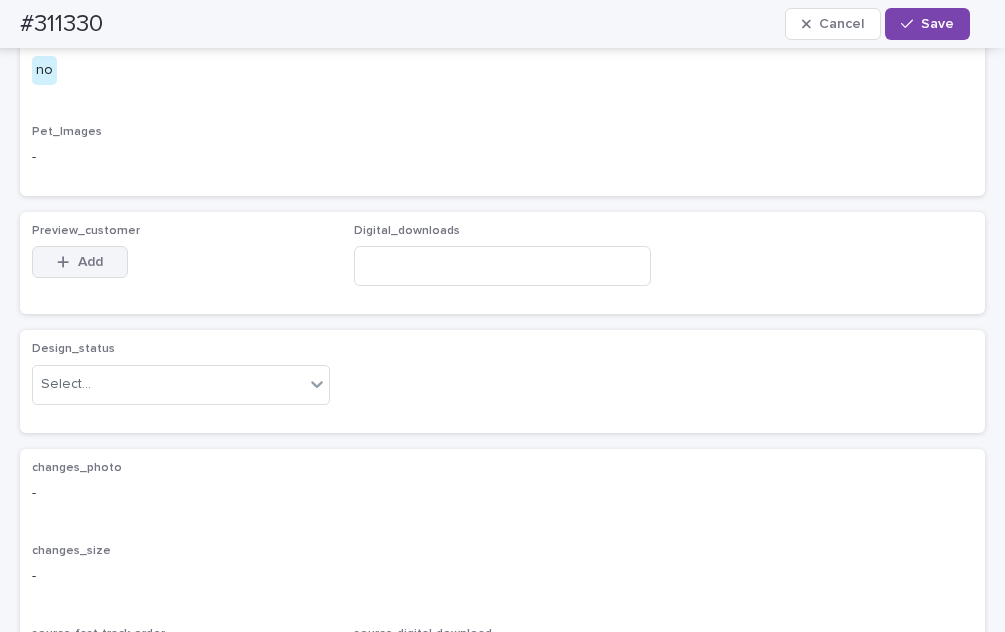 click on "Add" at bounding box center (80, 262) 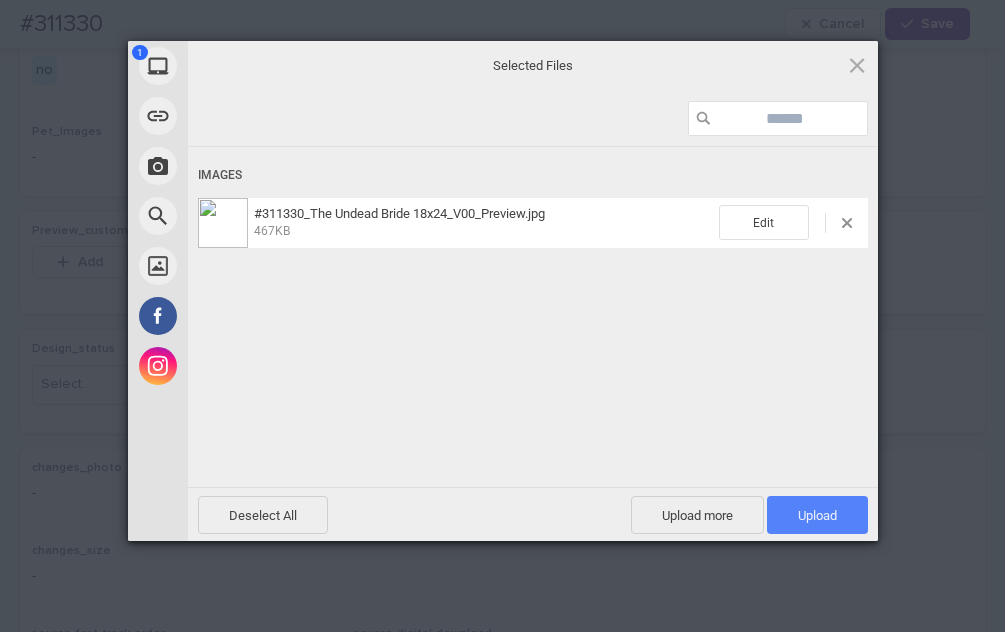 drag, startPoint x: 840, startPoint y: 513, endPoint x: 864, endPoint y: 514, distance: 24.020824 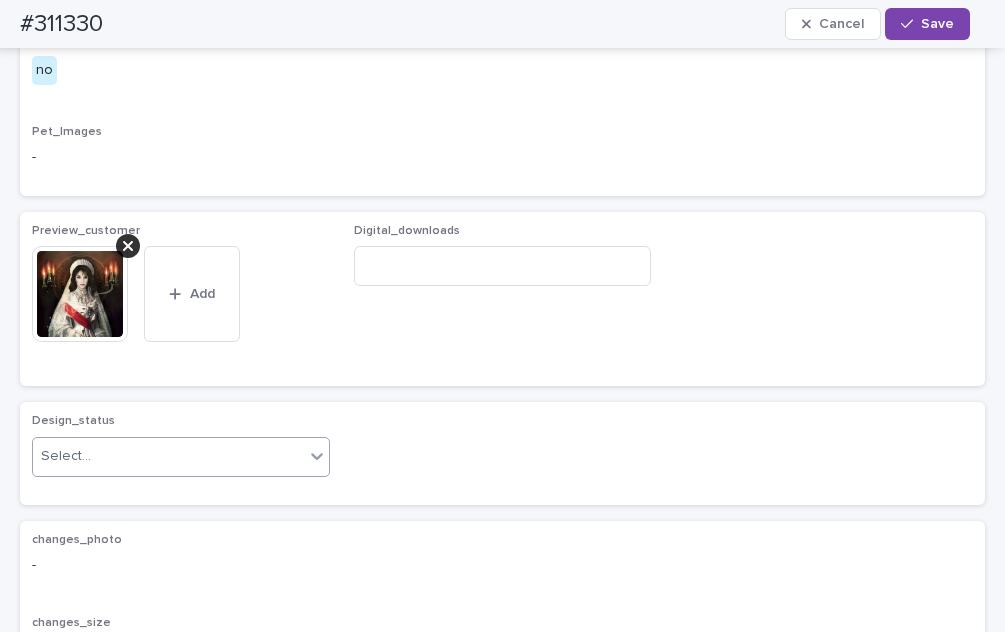 click on "Select..." at bounding box center (168, 456) 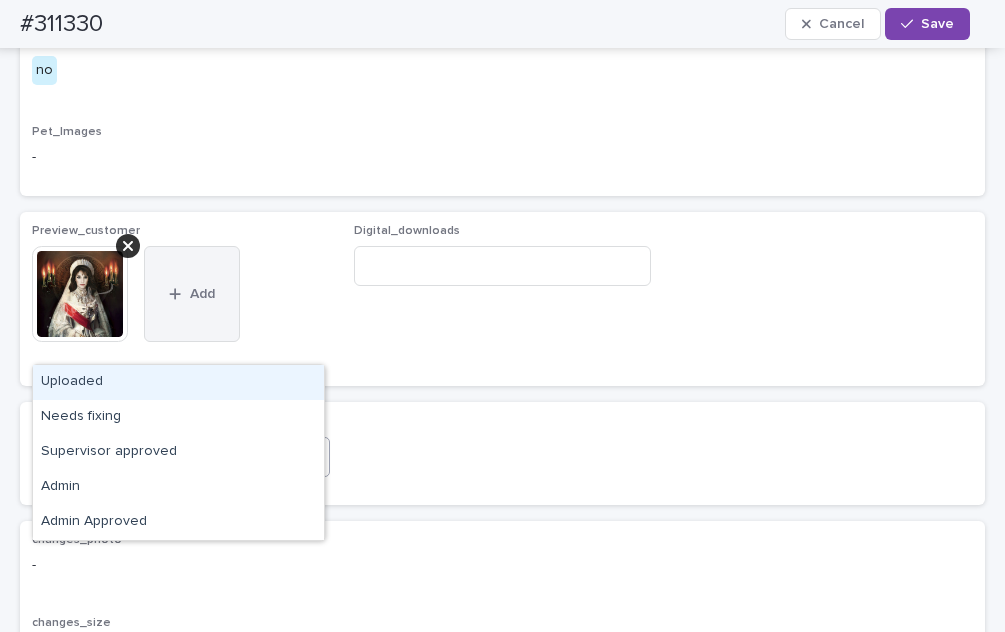 click on "Uploaded" at bounding box center [178, 382] 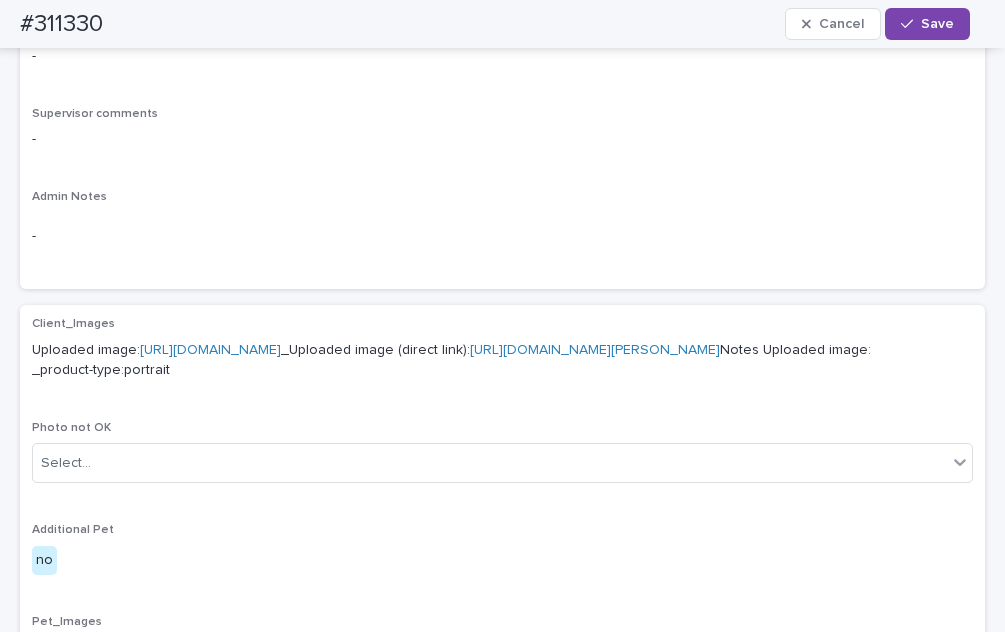 scroll, scrollTop: 500, scrollLeft: 0, axis: vertical 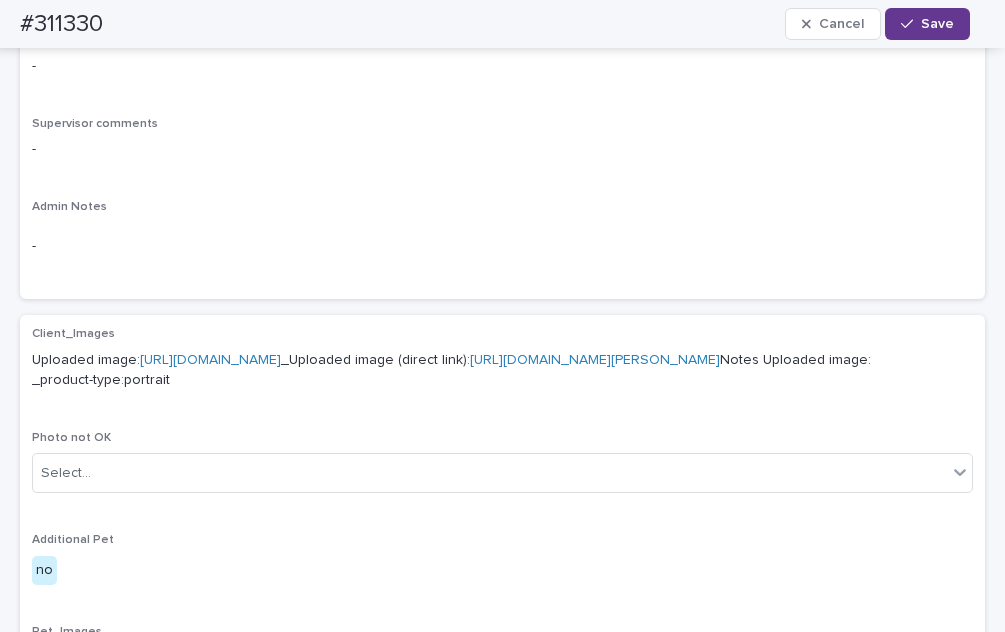 click on "Save" at bounding box center (927, 24) 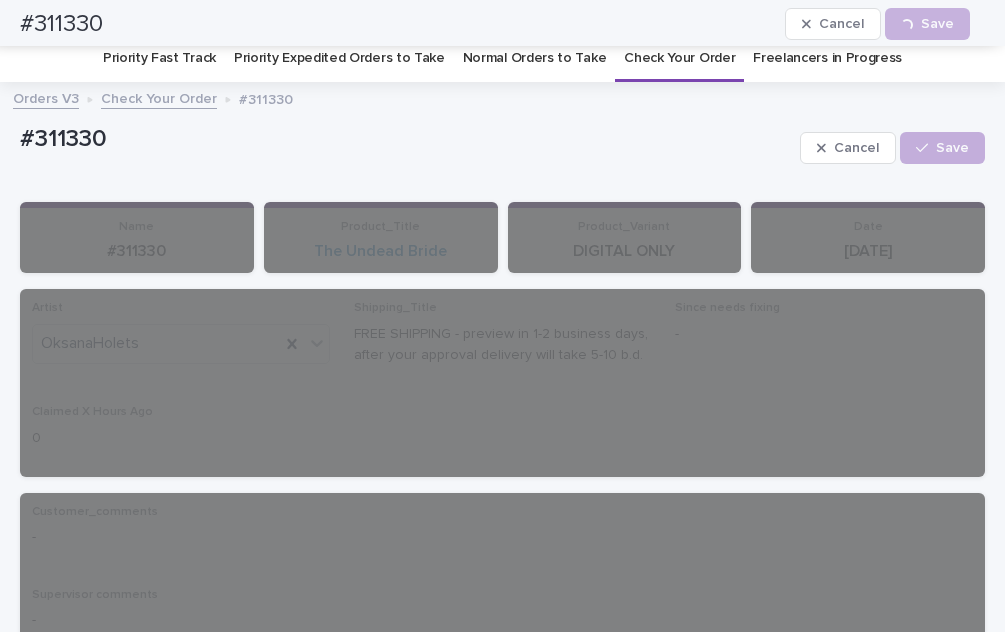 scroll, scrollTop: 0, scrollLeft: 0, axis: both 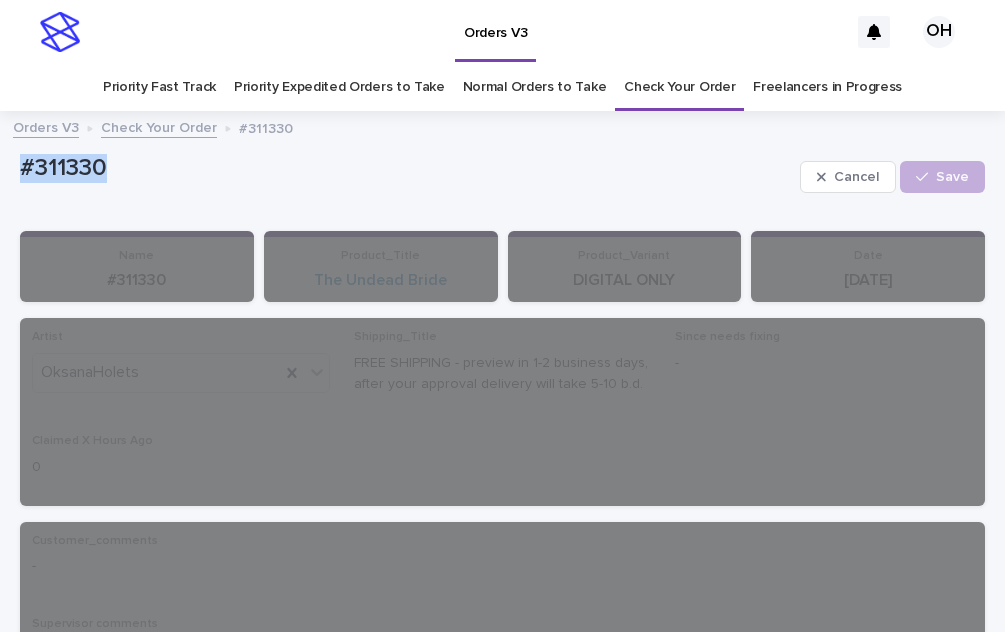 drag, startPoint x: 147, startPoint y: 160, endPoint x: 50, endPoint y: 162, distance: 97.020615 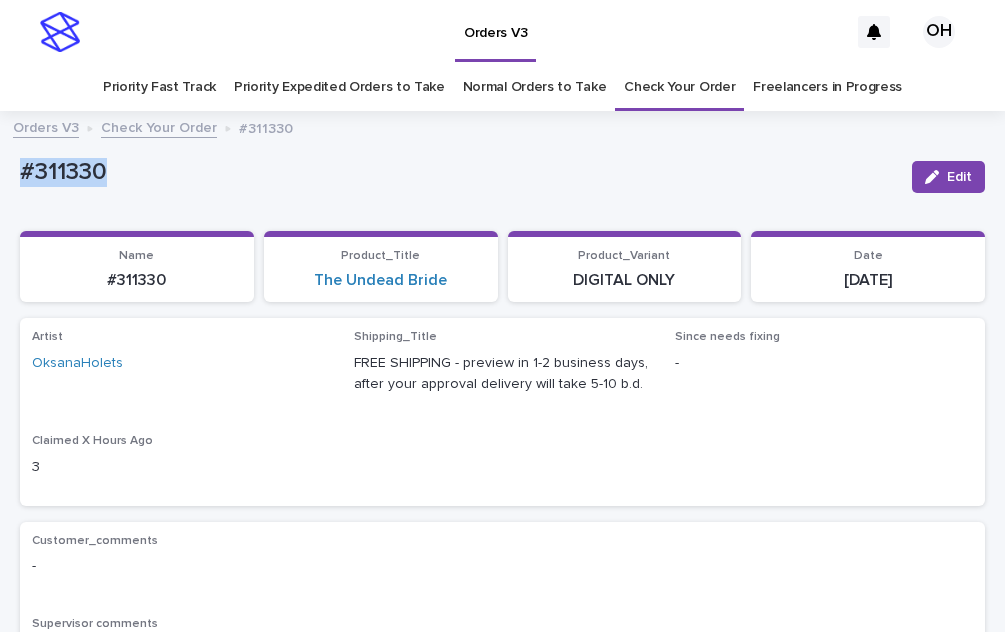 click on "#311330" at bounding box center (458, 172) 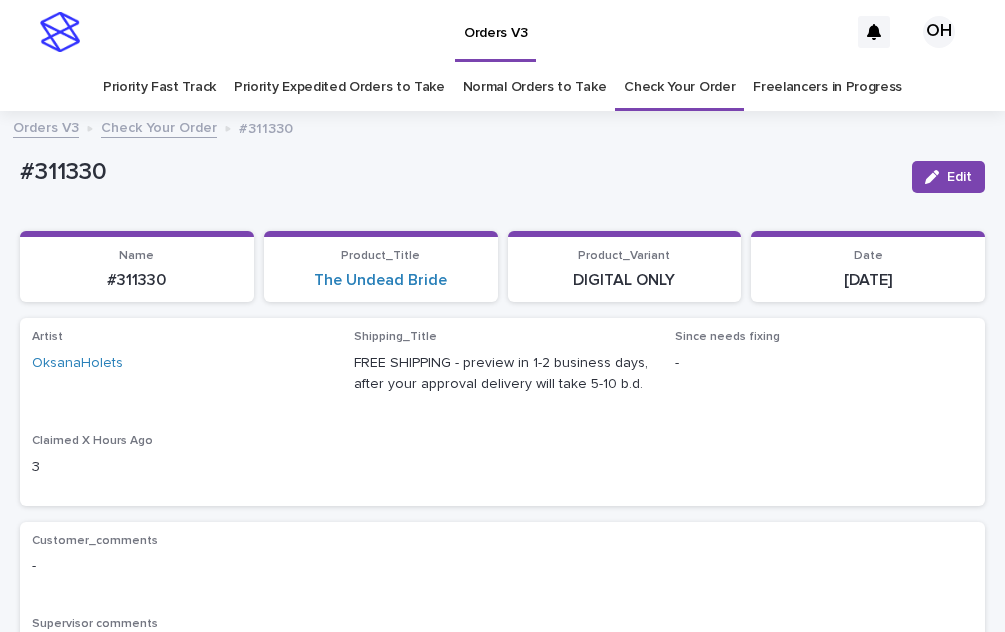 click on "Orders V3 OH" at bounding box center (502, 32) 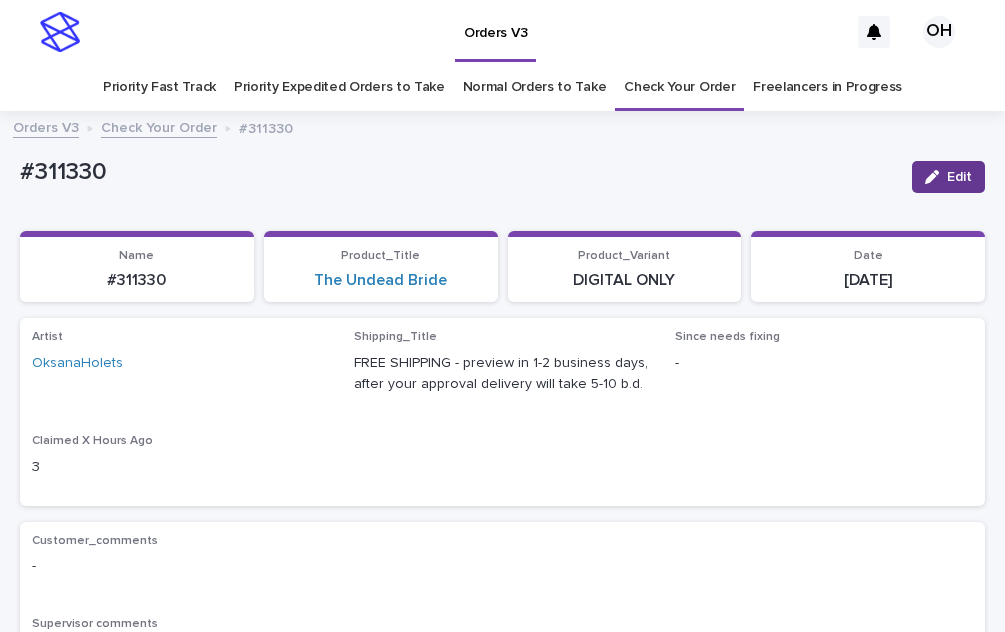 click at bounding box center (936, 177) 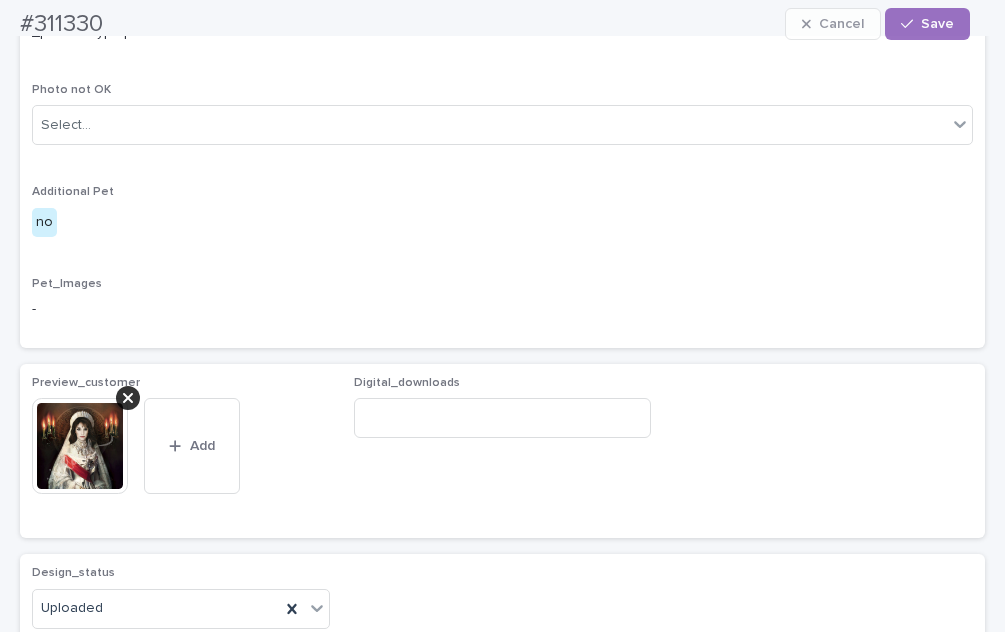 scroll, scrollTop: 1100, scrollLeft: 0, axis: vertical 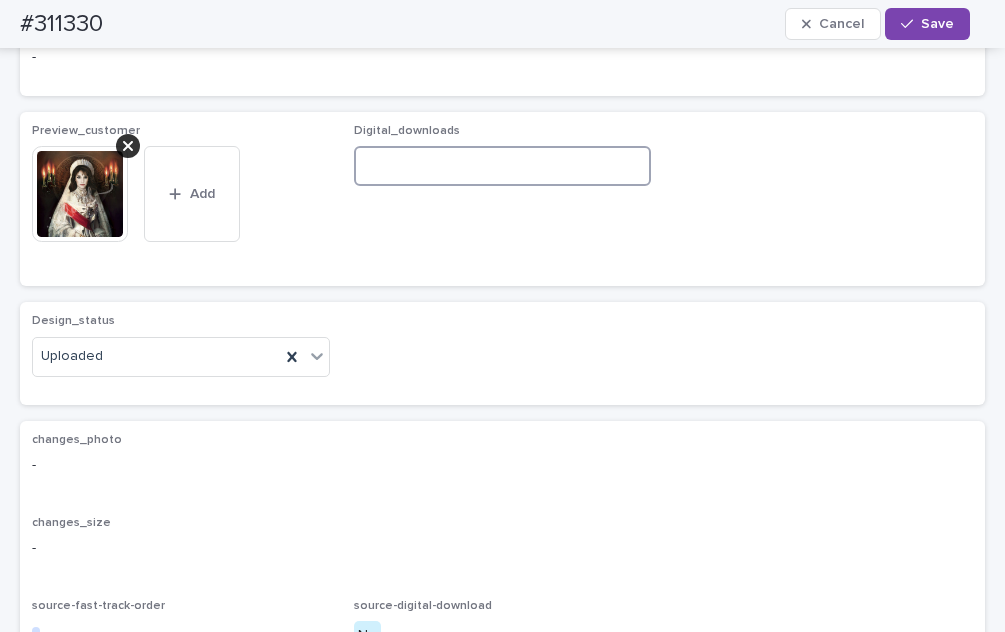 click at bounding box center (503, 166) 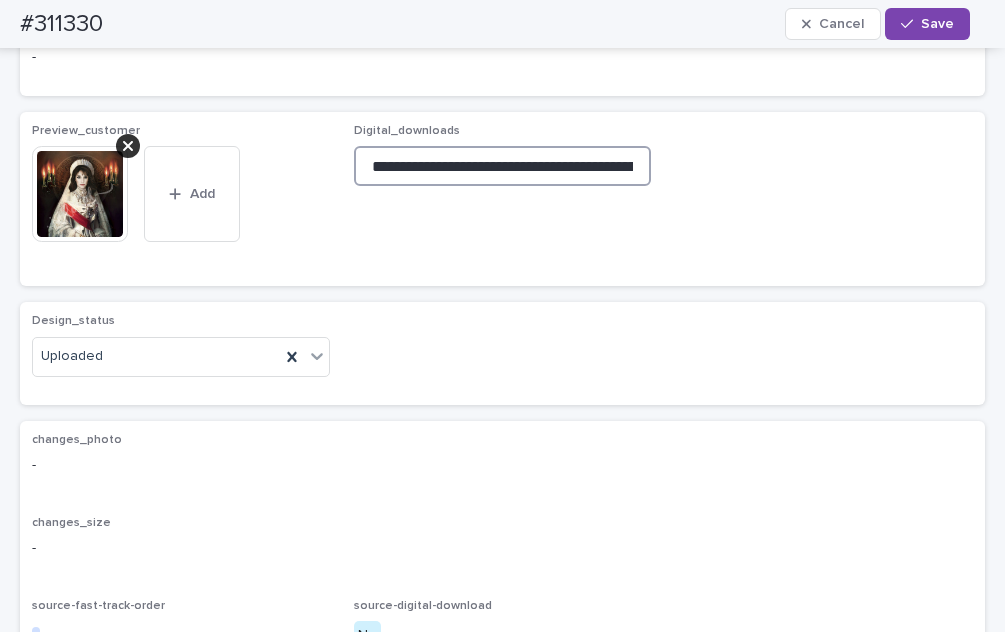scroll, scrollTop: 0, scrollLeft: 317, axis: horizontal 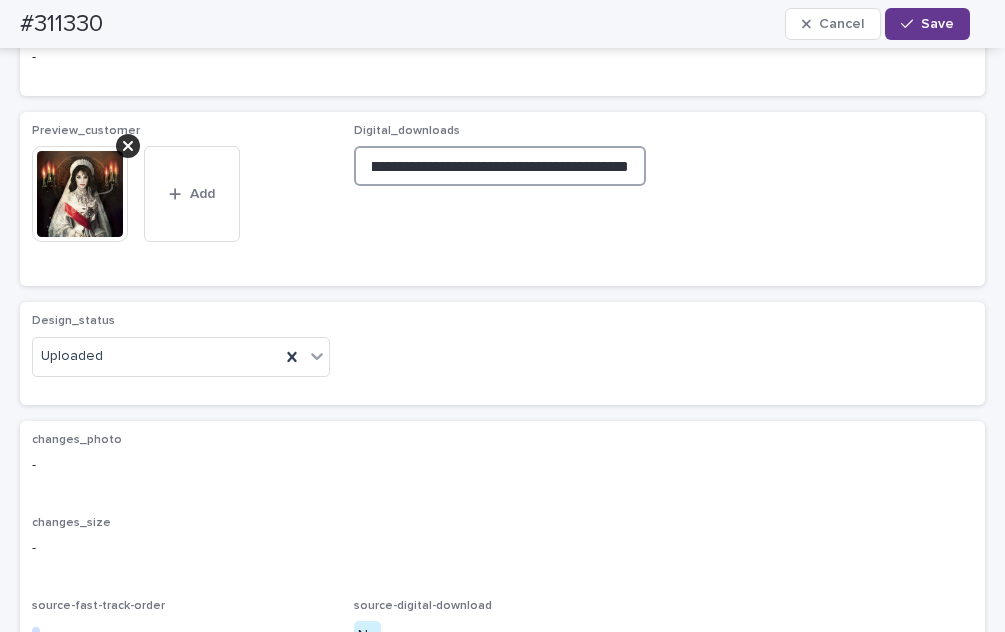 type on "**********" 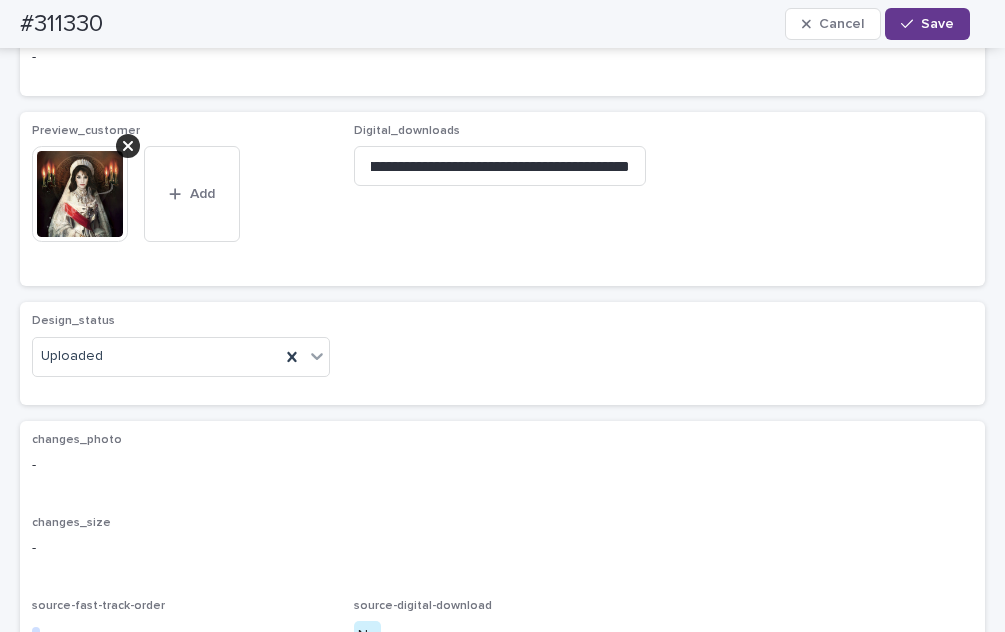 scroll, scrollTop: 0, scrollLeft: 0, axis: both 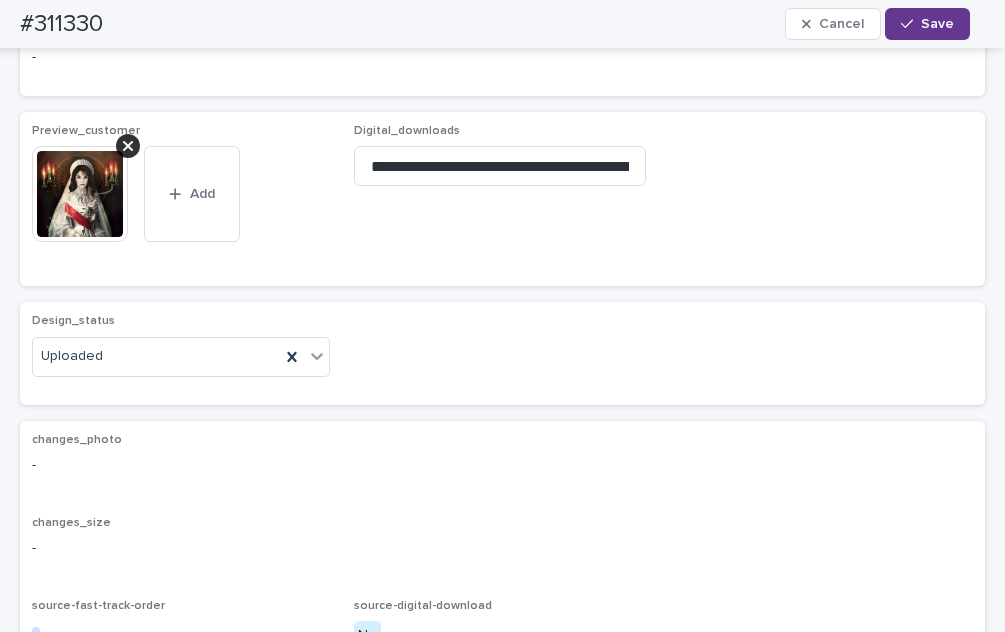 click on "Save" at bounding box center (927, 24) 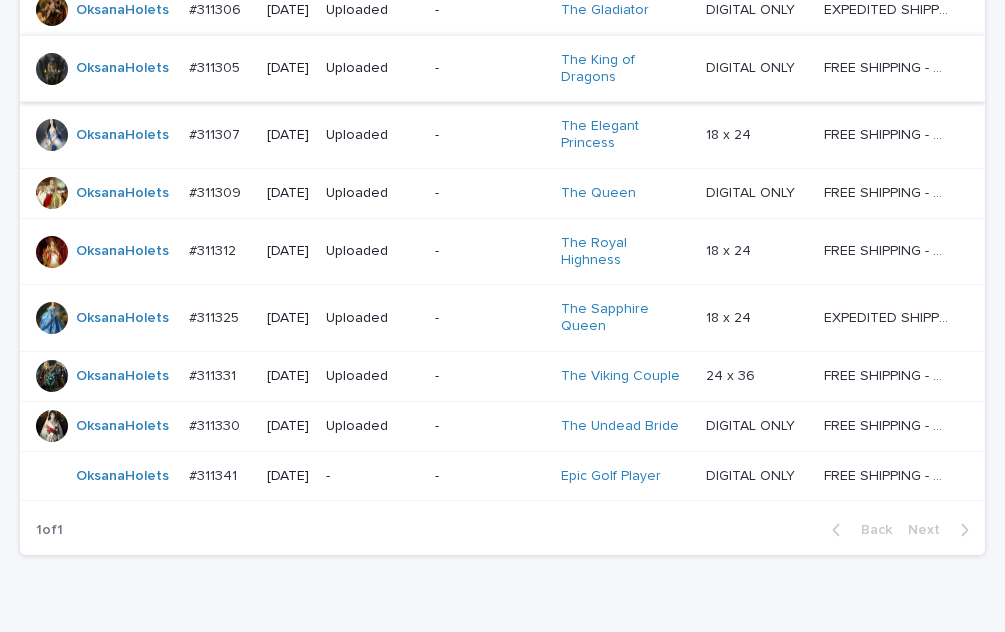 scroll, scrollTop: 758, scrollLeft: 0, axis: vertical 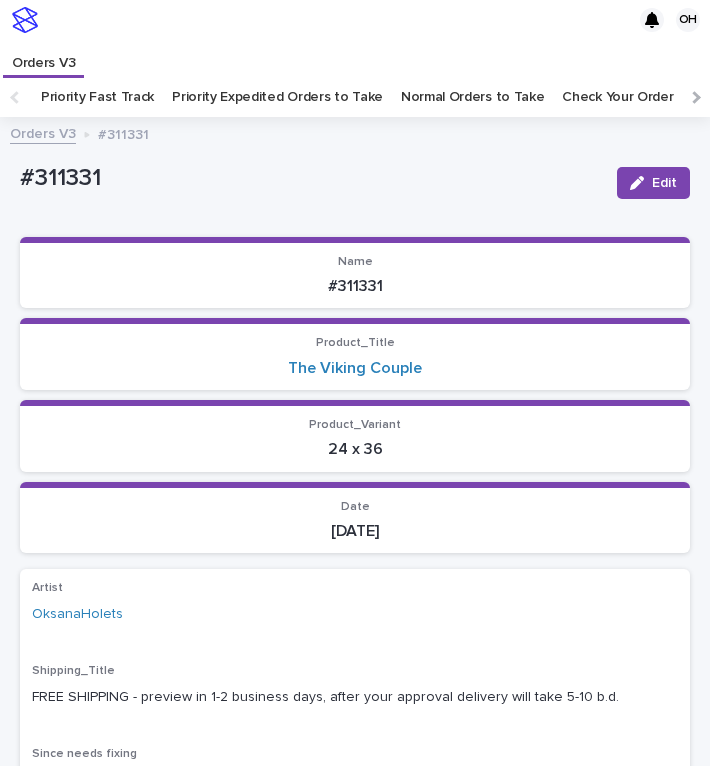 click on "Check Your Order" at bounding box center (617, 97) 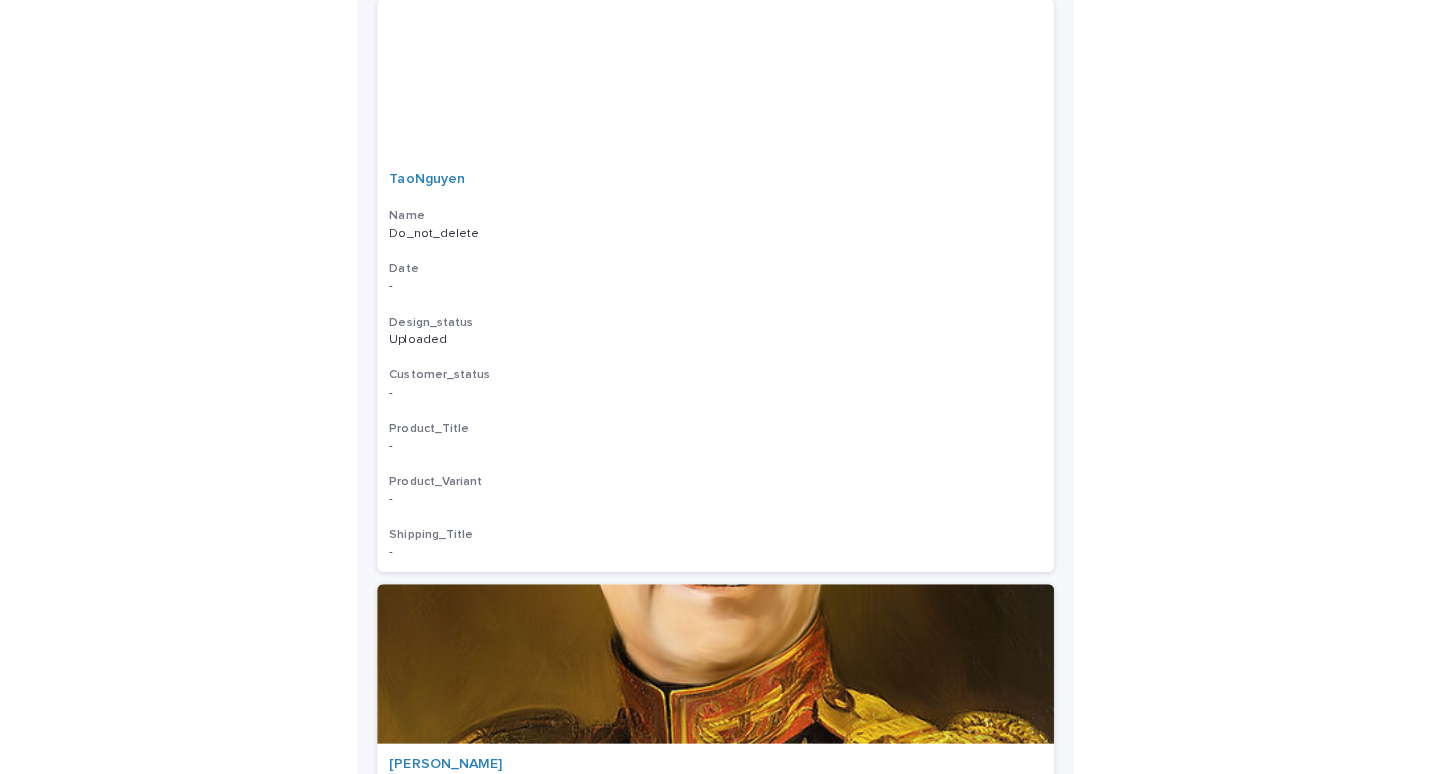 scroll, scrollTop: 0, scrollLeft: 0, axis: both 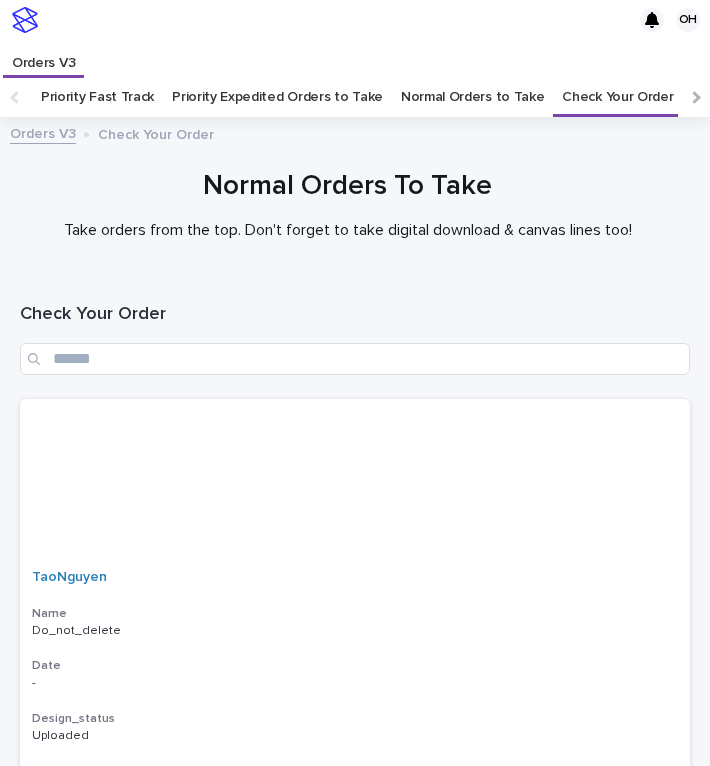 click on "Normal Orders to Take" at bounding box center [473, 97] 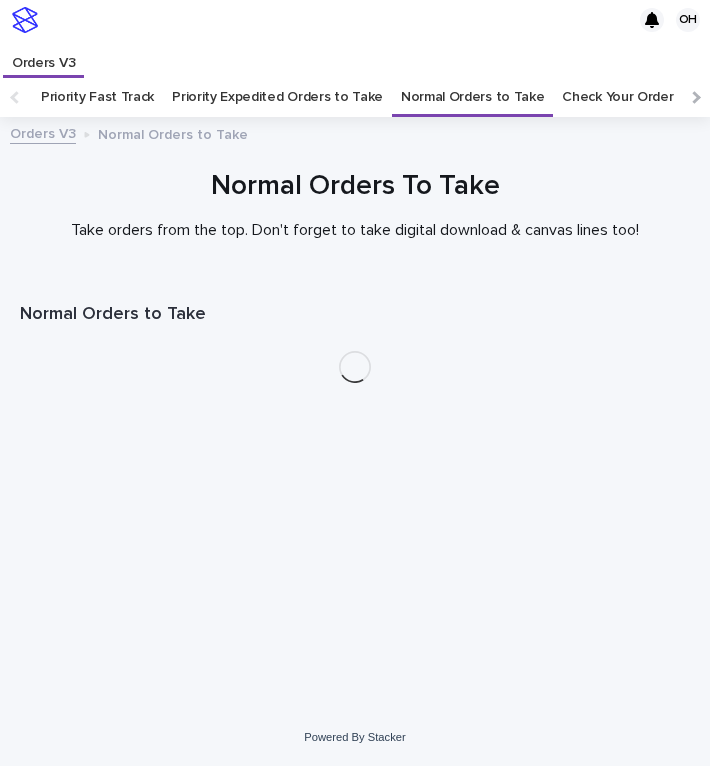 click on "Check Your Order" at bounding box center (617, 97) 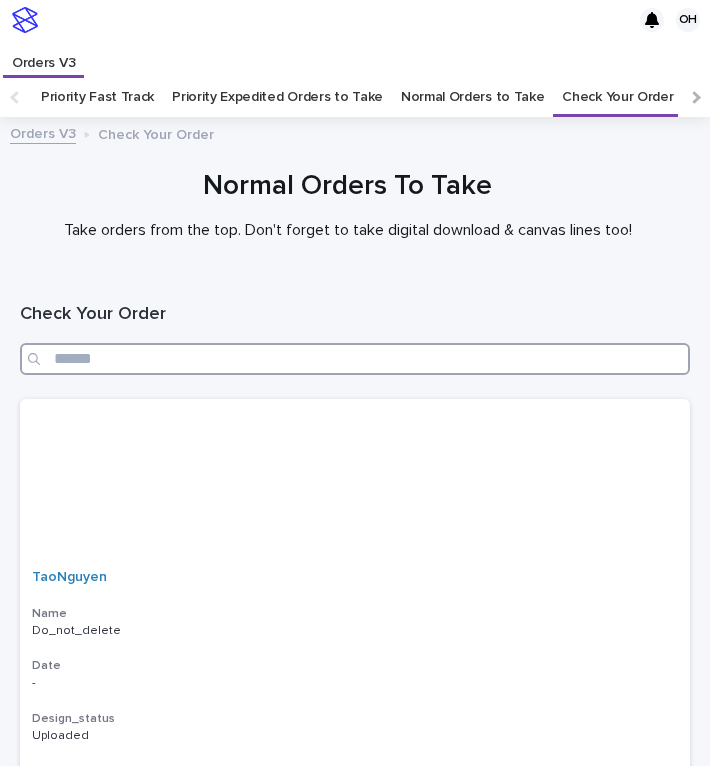 click at bounding box center [355, 359] 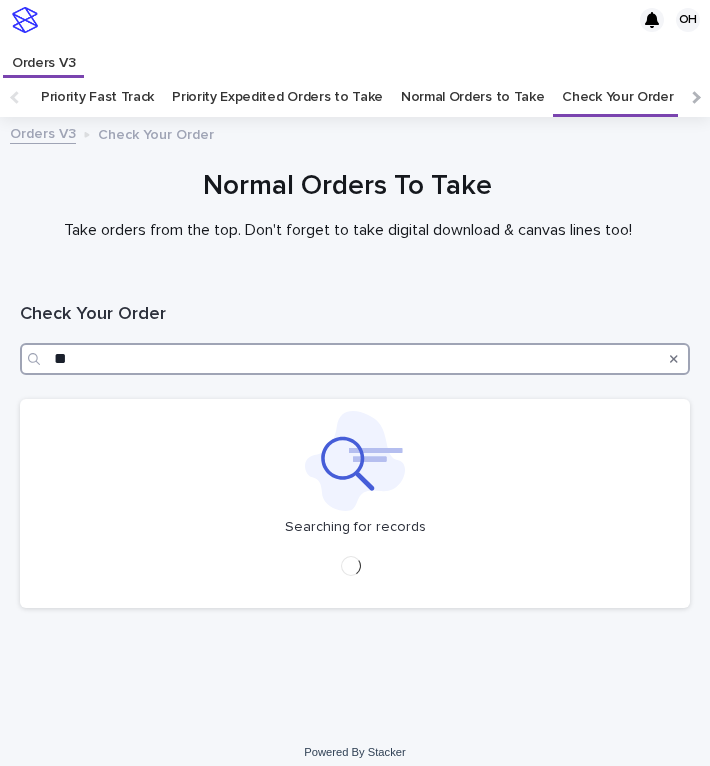 type on "*" 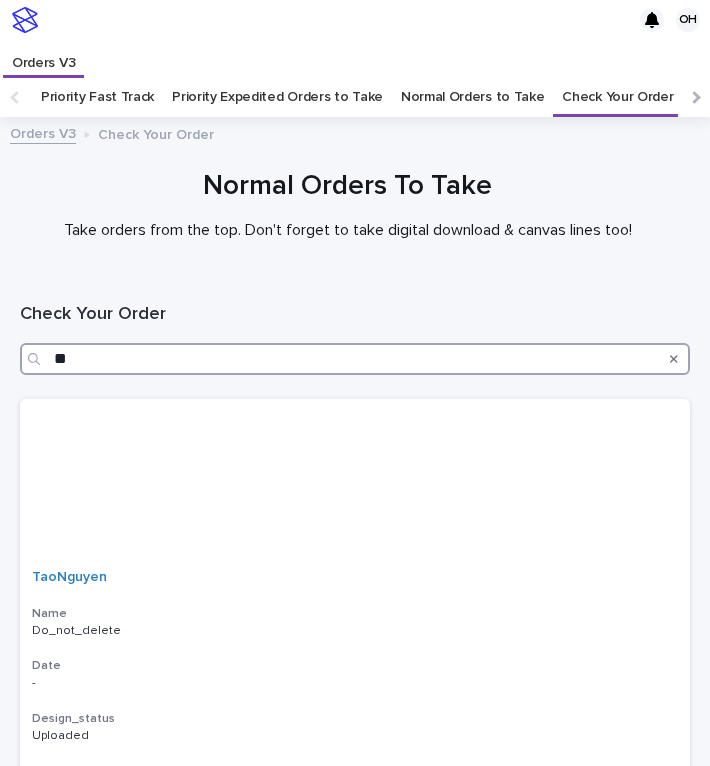 type on "***" 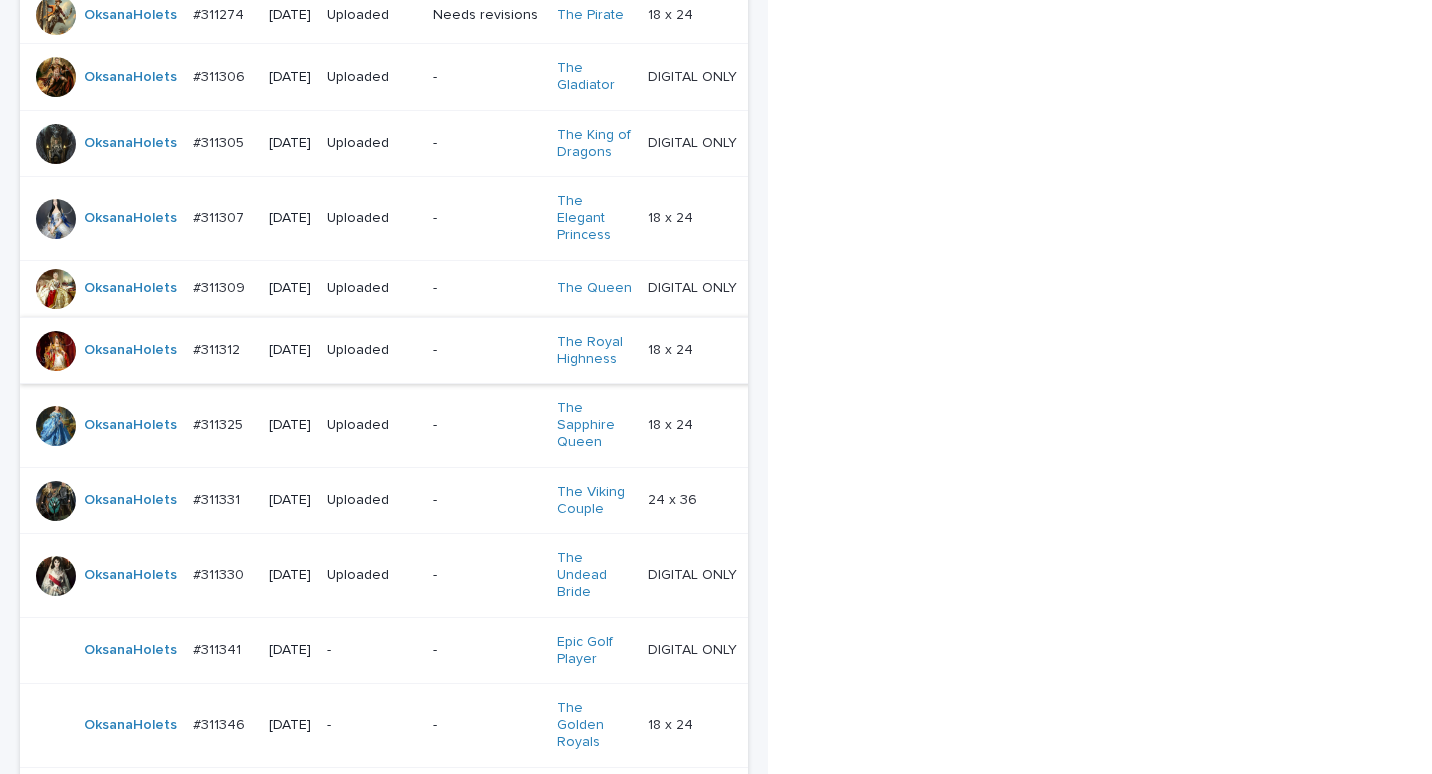 scroll, scrollTop: 928, scrollLeft: 0, axis: vertical 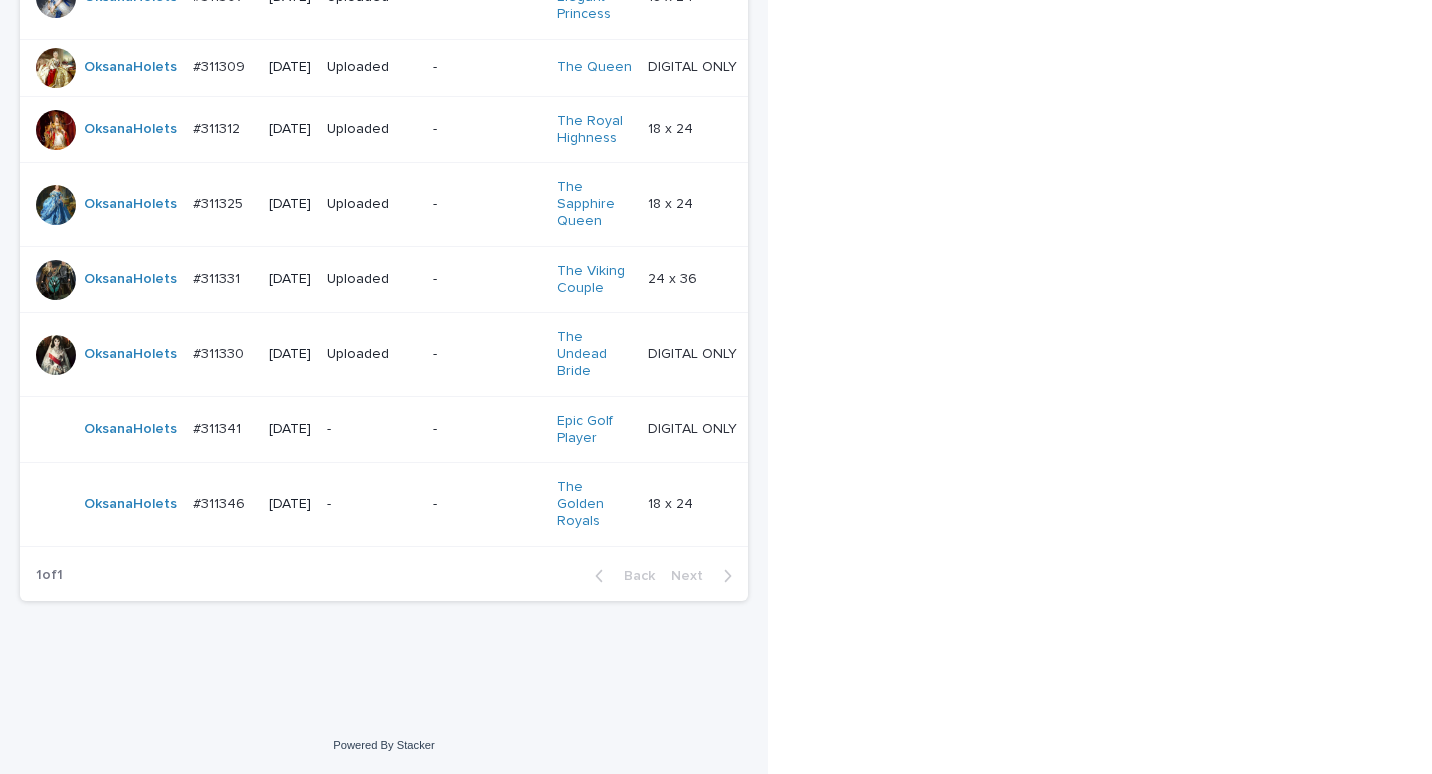 click on "#311346" at bounding box center (221, 502) 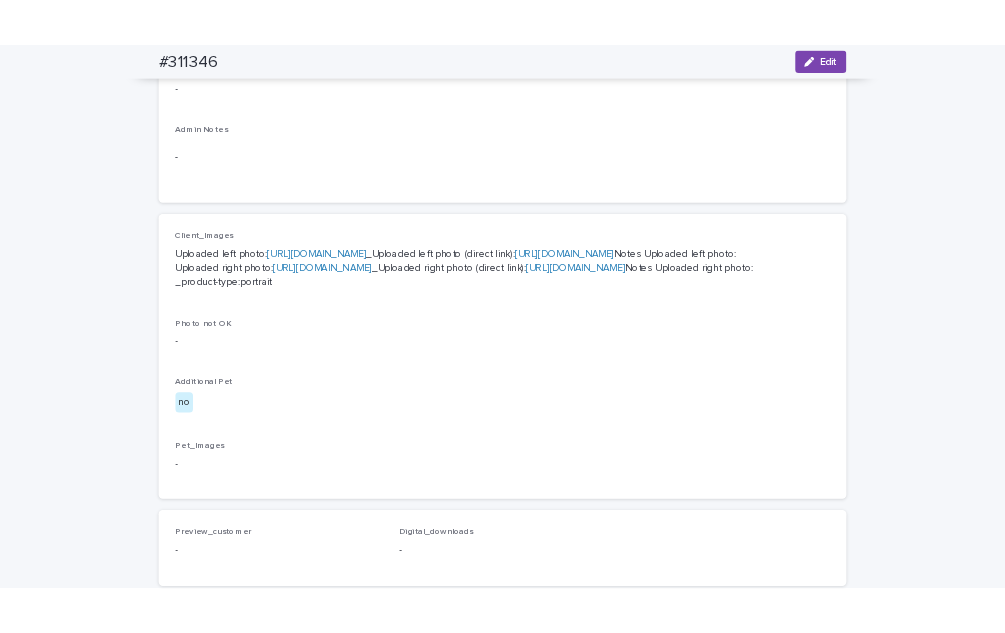 scroll, scrollTop: 600, scrollLeft: 0, axis: vertical 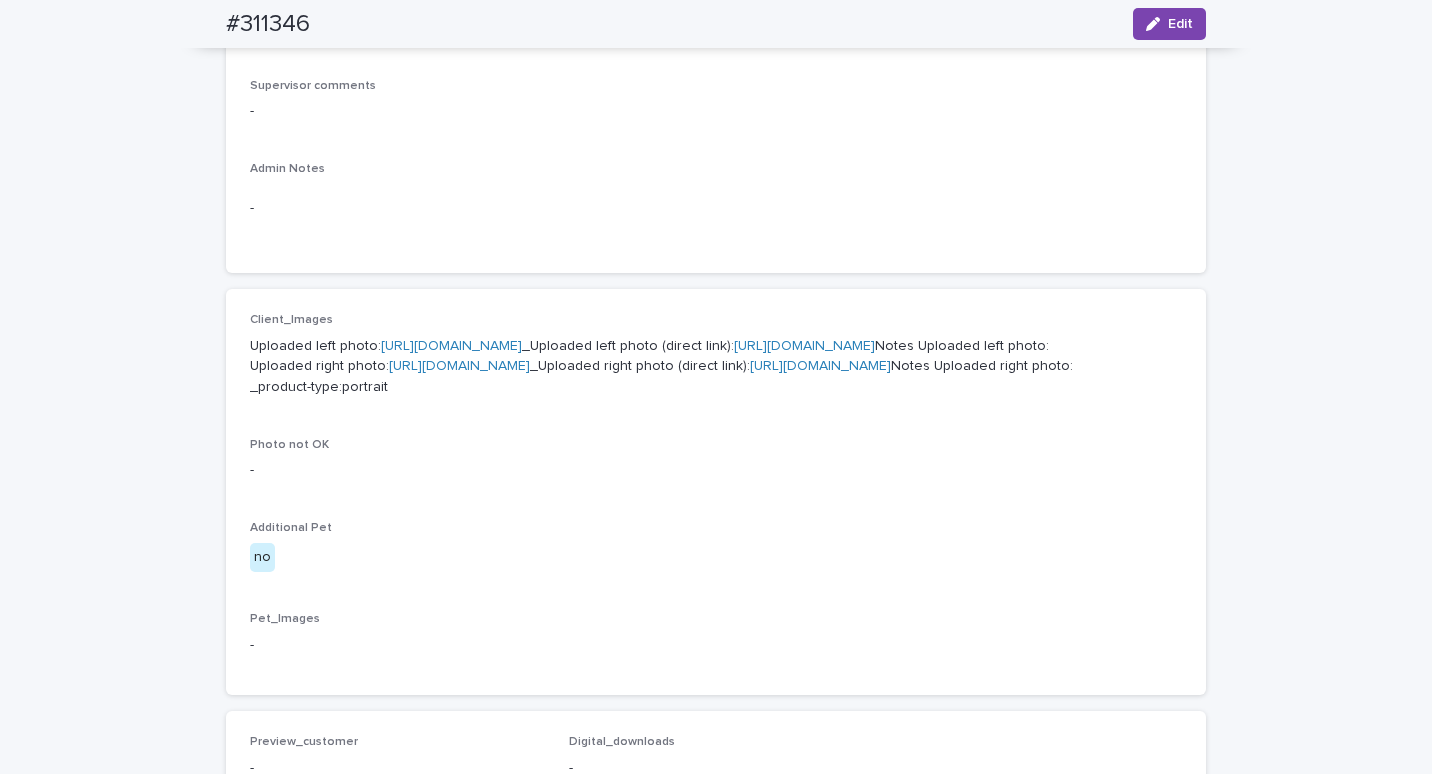 click on "Uploaded left photo: https://cdn.shopify.com-uploadkit.app/s/files/1/0033/4807/0511/files/download.html?id=e11cfb23-3d37-4f5e-b252-d52a065c0f83&uu=27308030-ddba-46c5-95ce-f3f6c34a7b41&mo=&fi=SU1HXzMyMjcuanBlZw==&wi=2320&he=3088&mi=aW1hZ2UvanBlZw==&up=d434&image=true
_Uploaded left photo (direct link): https://files.getuploadkit.com/e11cfb23-3d37-4f5e-b252-d52a065c0f83/27308030-ddba-46c5-95ce-f3f6c34a7b41/IMG_3227.jpeg?image
Notes Uploaded left photo:
Uploaded right photo: https://cdn.shopify.com-uploadkit.app/s/files/1/0033/4807/0511/files/download.html?id=e11cfb23-3d37-4f5e-b252-d52a065c0f83&uu=7b59976b-2a62-45c1-b7e3-7222e35cfeb4&mo=-/crop/1288x2102/1123,273/-/preview/&fi=NzYxMjQ4MDYxODdfX0EwNDNCN0RFLTREQjYtNDJBNy1BQUY3LUYyRjU3NzlCQ0ZFOS5qcGVn&wi=3024&he=4032&mi=aW1hZ2UvanBlZw==&up=1540&image=true
_Uploaded right photo (direct link):
Notes Uploaded right photo:
_product-type:portrait" at bounding box center [716, 367] 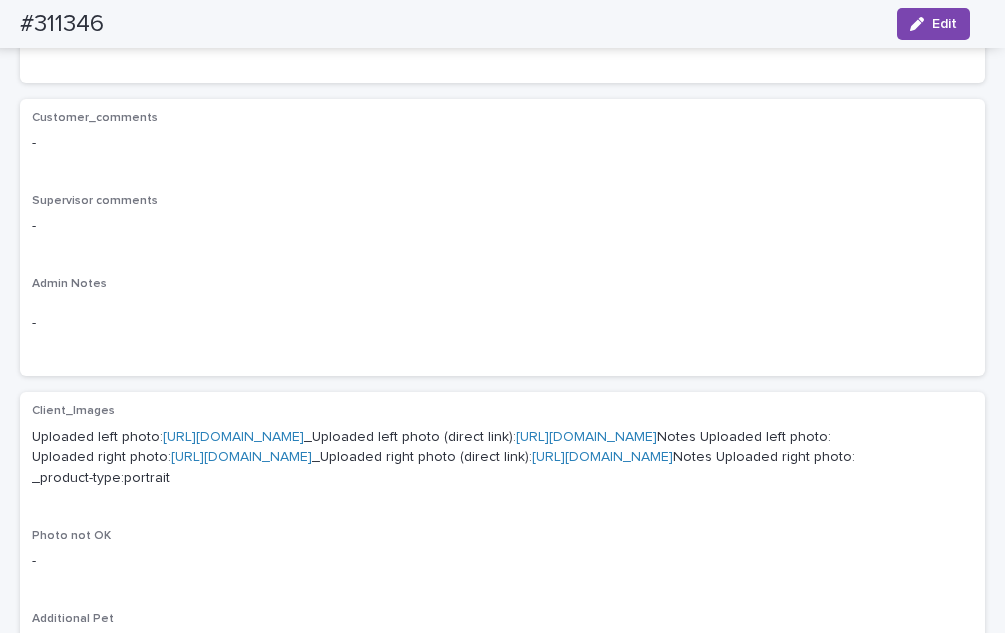 scroll, scrollTop: 0, scrollLeft: 0, axis: both 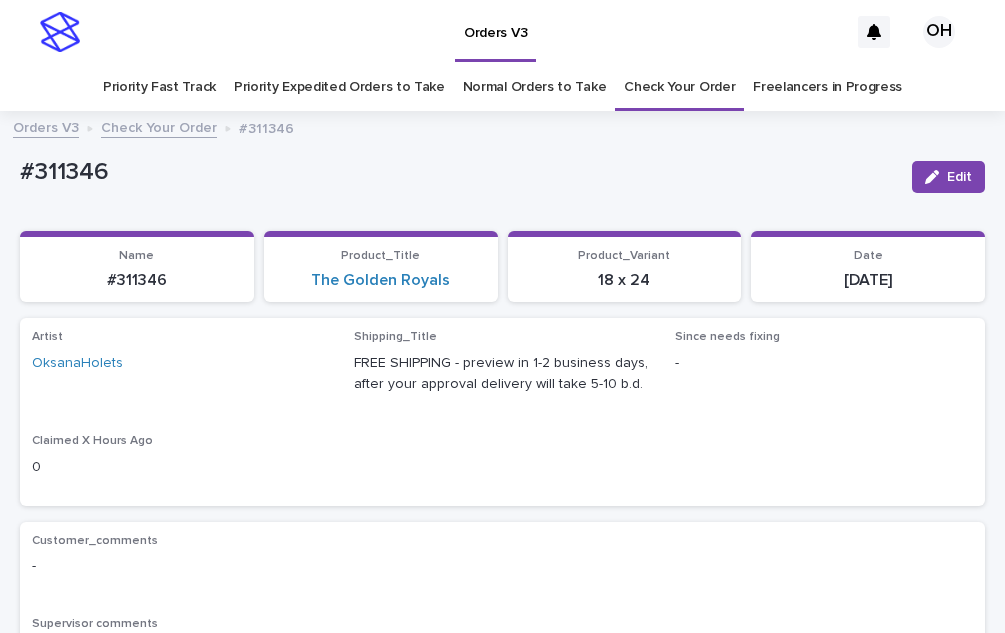 click on "Check Your Order" at bounding box center [679, 87] 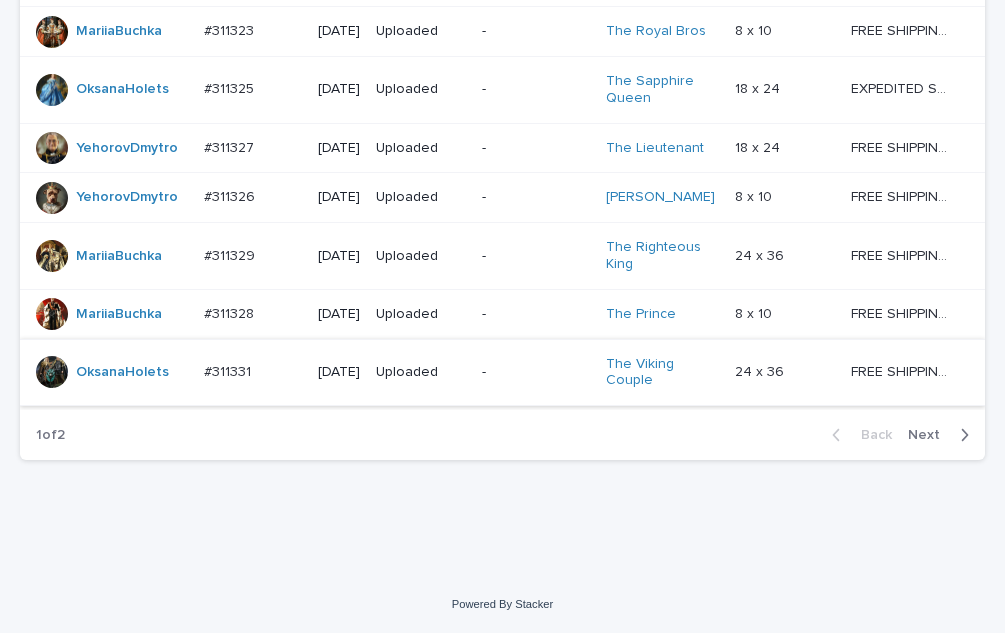 scroll, scrollTop: 2024, scrollLeft: 0, axis: vertical 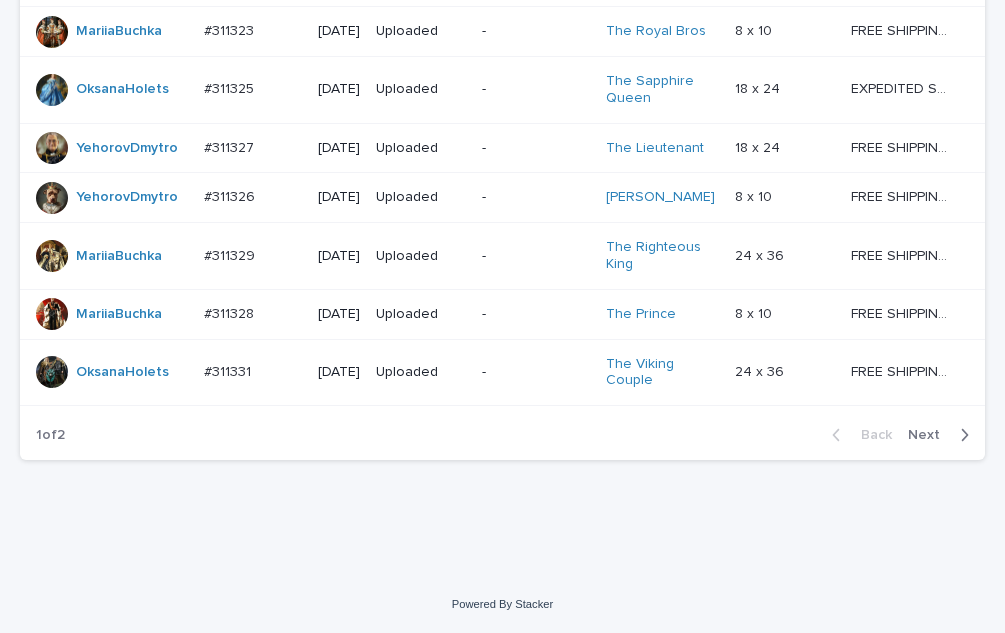 click on "Next" at bounding box center (930, 435) 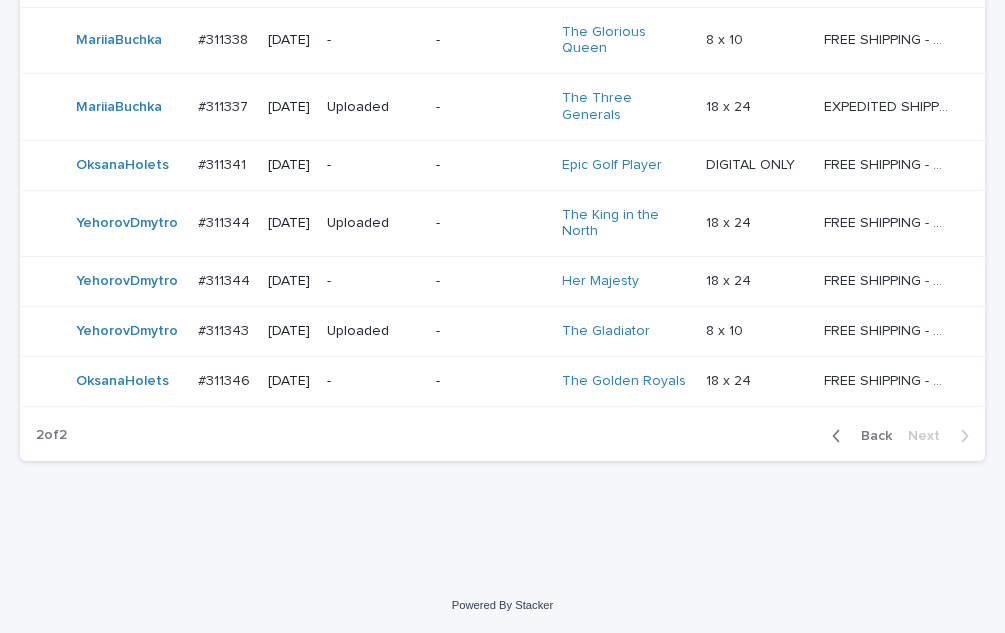 scroll, scrollTop: 657, scrollLeft: 0, axis: vertical 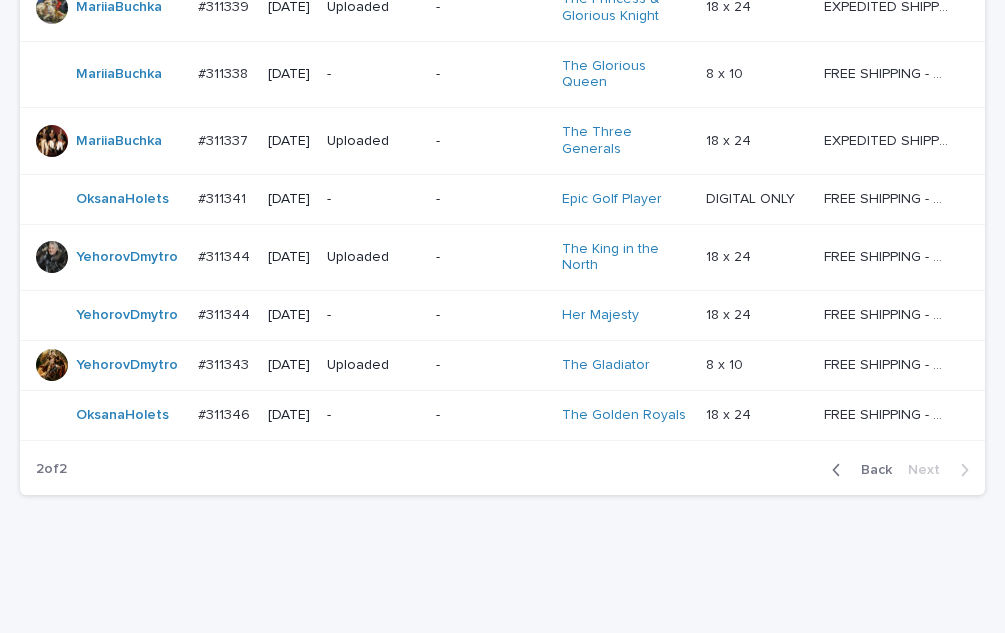 click on "#311346" at bounding box center (226, 413) 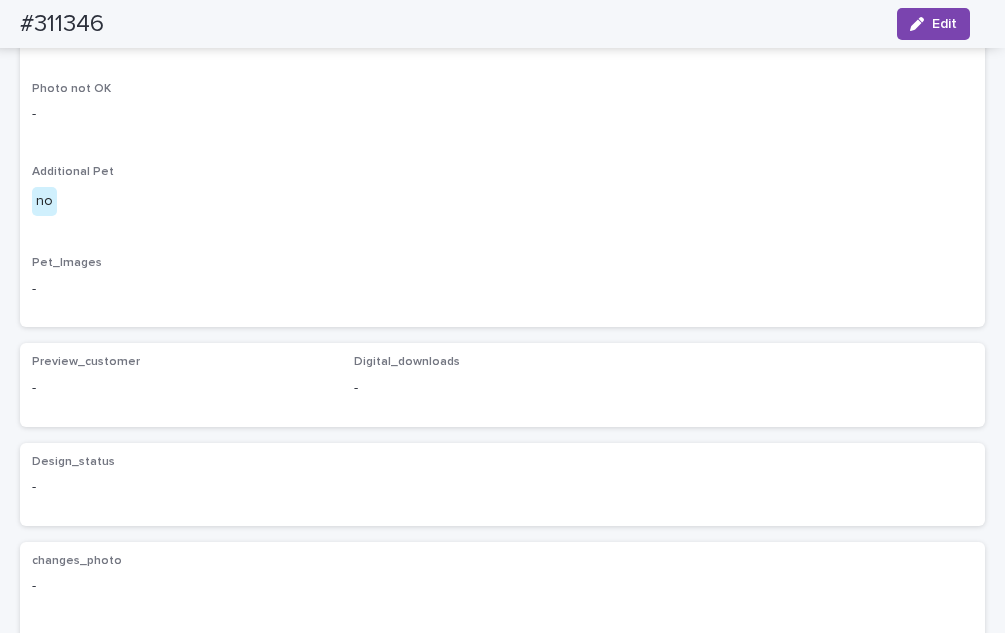 scroll, scrollTop: 664, scrollLeft: 0, axis: vertical 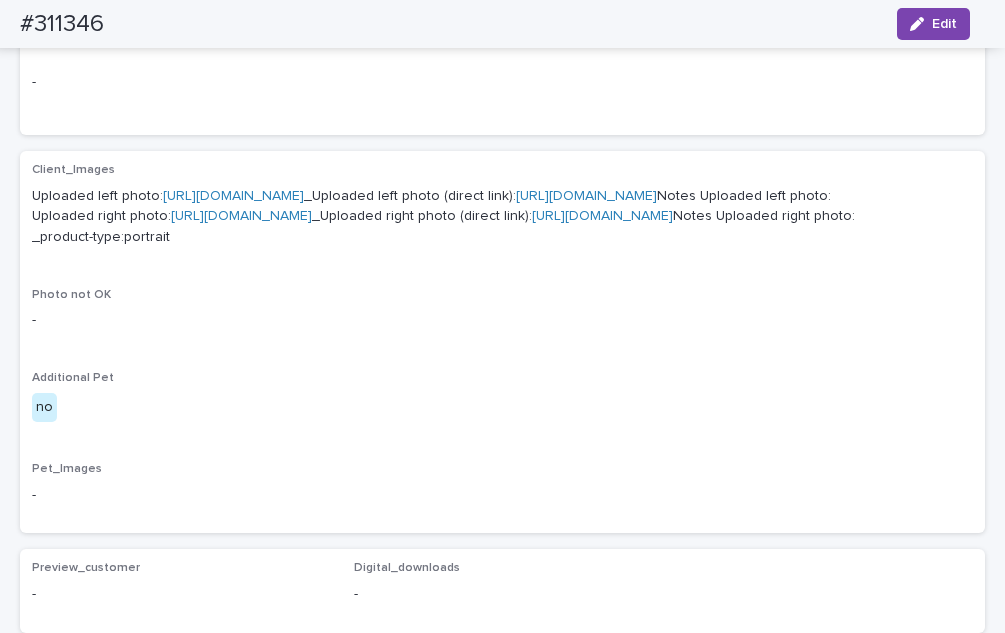 click on "https://cdn.shopify.com-uploadkit.app/s/files/1/0033/4807/0511/files/download.html?id=e11cfb23-3d37-4f5e-b252-d52a065c0f83&uu=7b59976b-2a62-45c1-b7e3-7222e35cfeb4&mo=-/crop/1288x2102/1123,273/-/preview/&fi=NzYxMjQ4MDYxODdfX0EwNDNCN0RFLTREQjYtNDJBNy1BQUY3LUYyRjU3NzlCQ0ZFOS5qcGVn&wi=3024&he=4032&mi=aW1hZ2UvanBlZw==&up=1540&image=true" at bounding box center [241, 216] 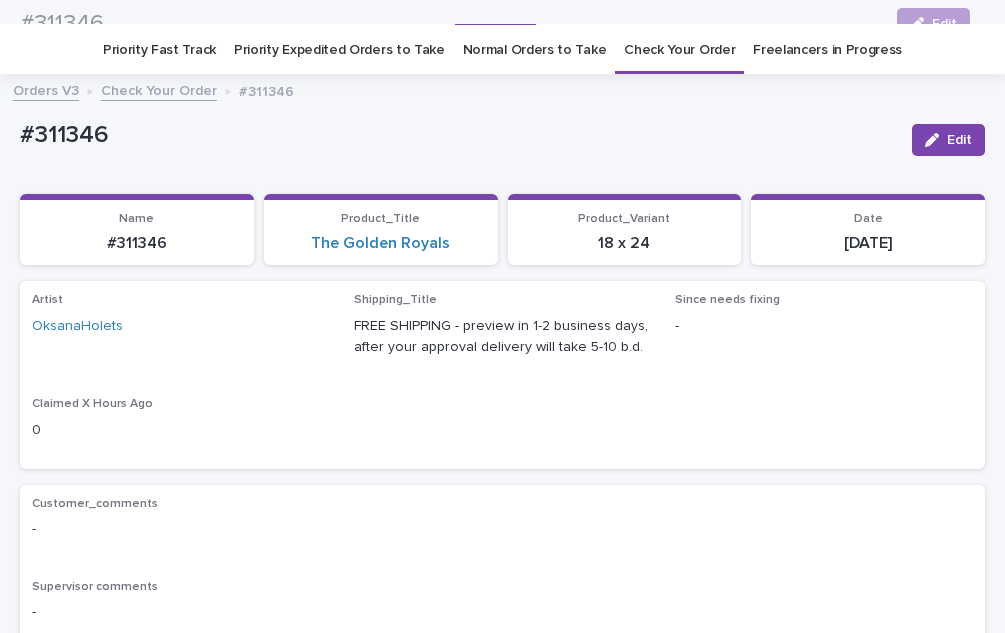 scroll, scrollTop: 0, scrollLeft: 0, axis: both 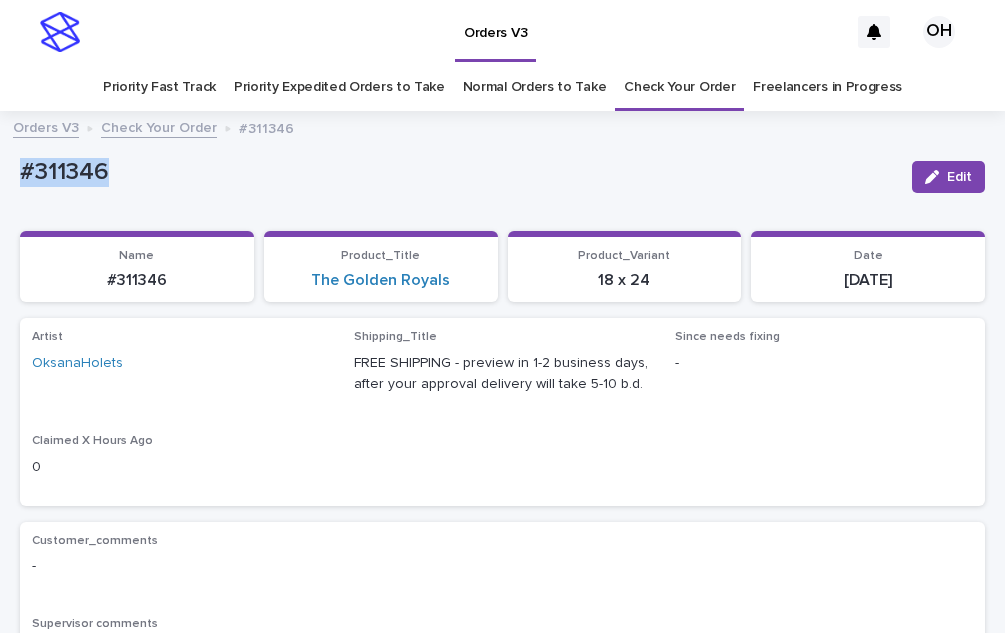 drag, startPoint x: 143, startPoint y: 154, endPoint x: 52, endPoint y: 156, distance: 91.02197 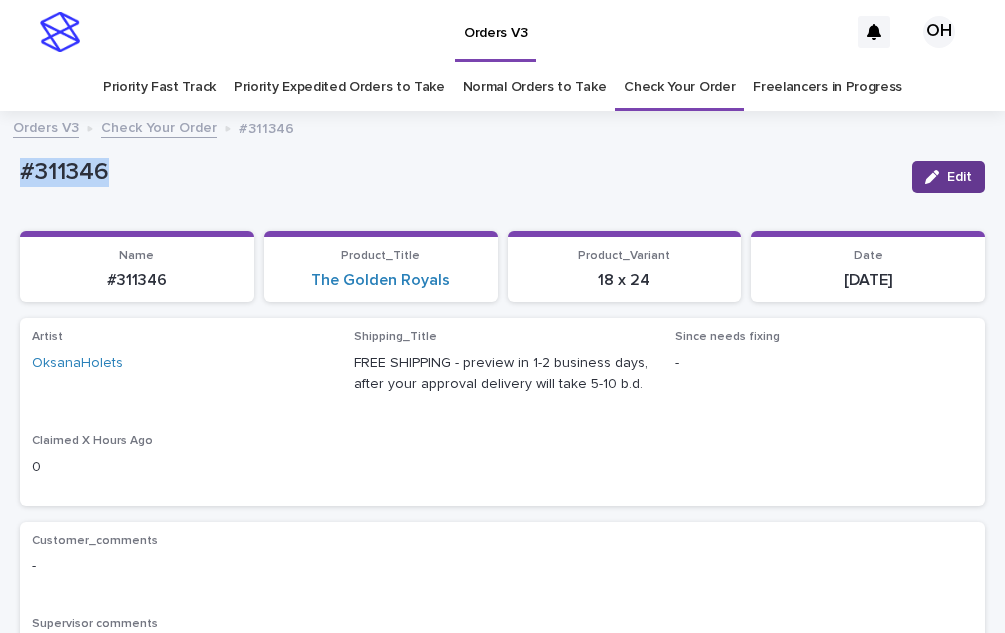 click on "Edit" at bounding box center (959, 177) 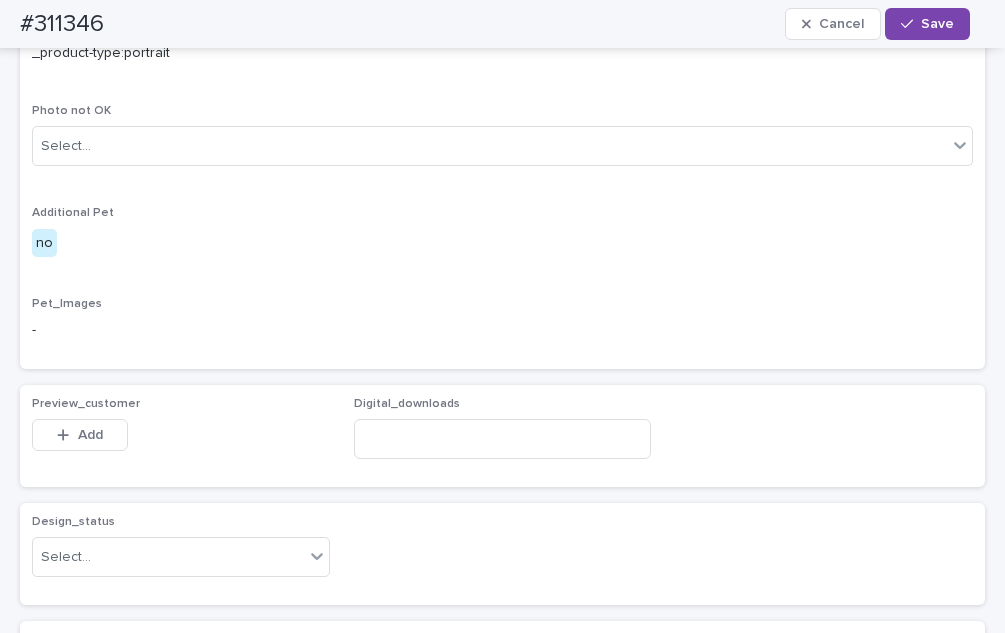 scroll, scrollTop: 1100, scrollLeft: 0, axis: vertical 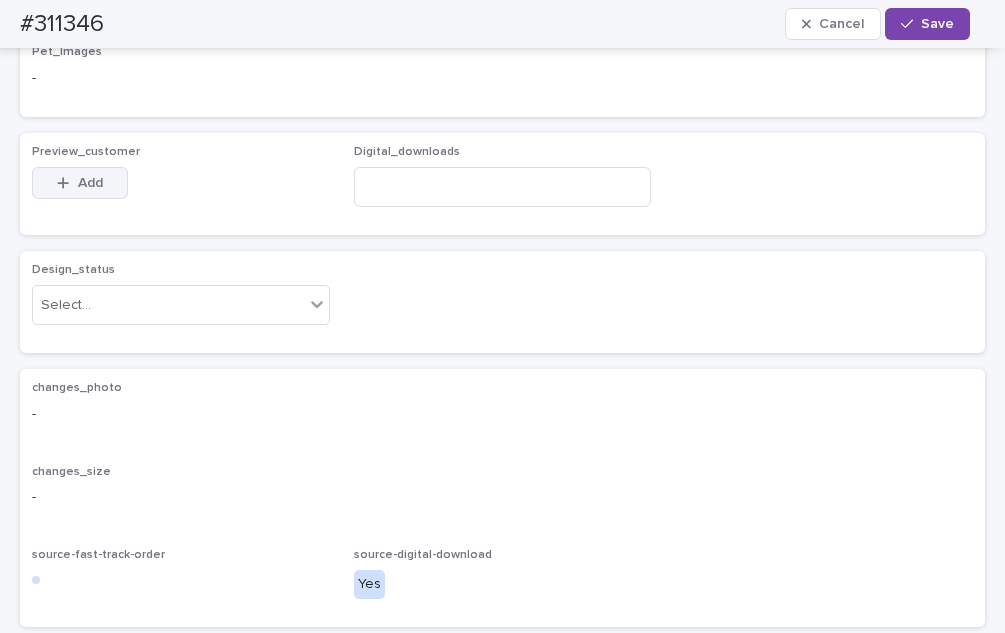 click on "Add" at bounding box center [80, 183] 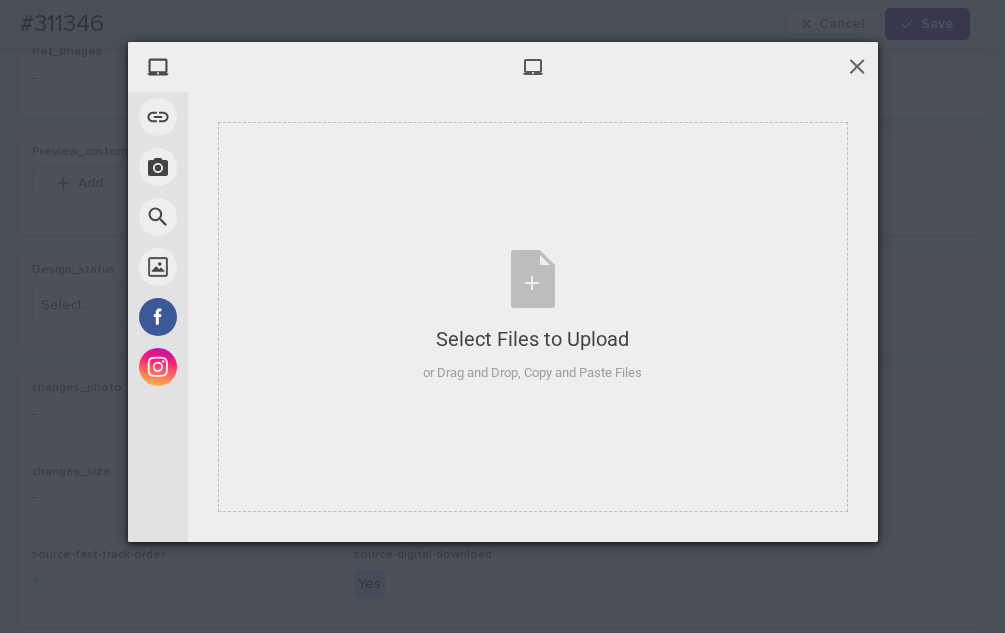 click at bounding box center (857, 66) 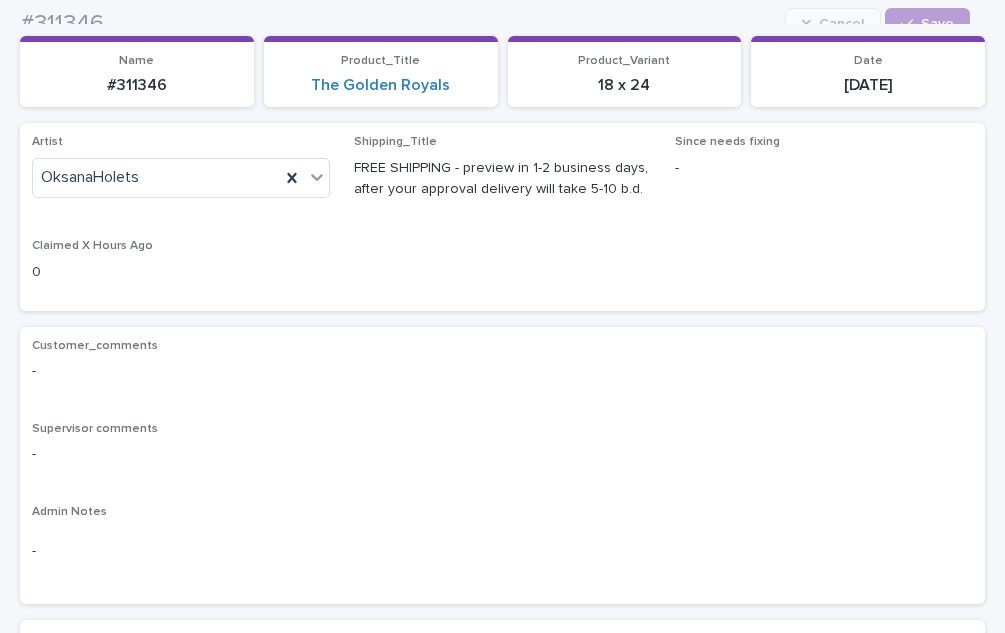 scroll, scrollTop: 0, scrollLeft: 0, axis: both 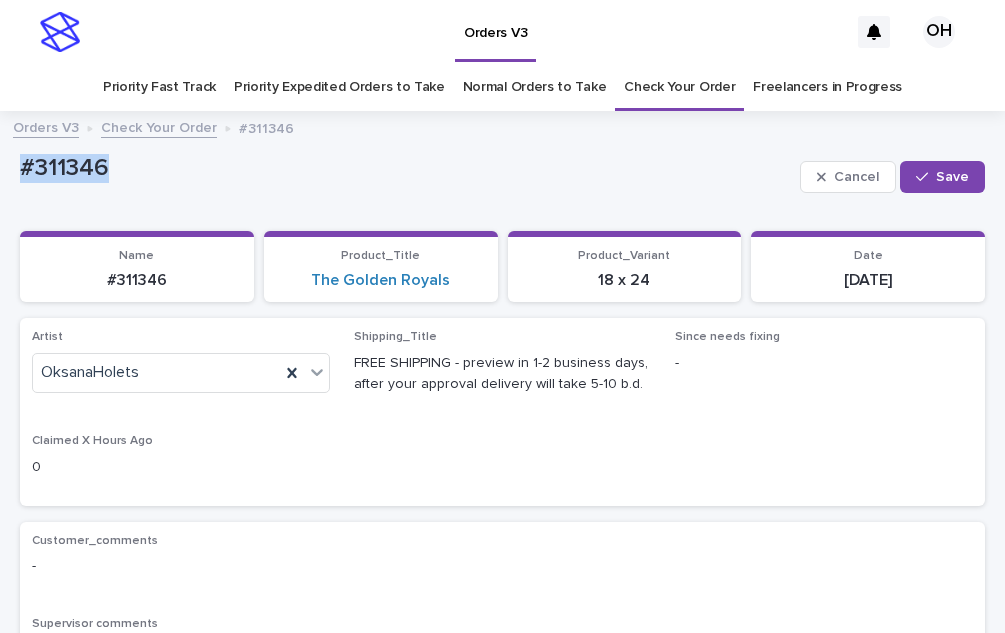 drag, startPoint x: 78, startPoint y: 188, endPoint x: 33, endPoint y: 189, distance: 45.01111 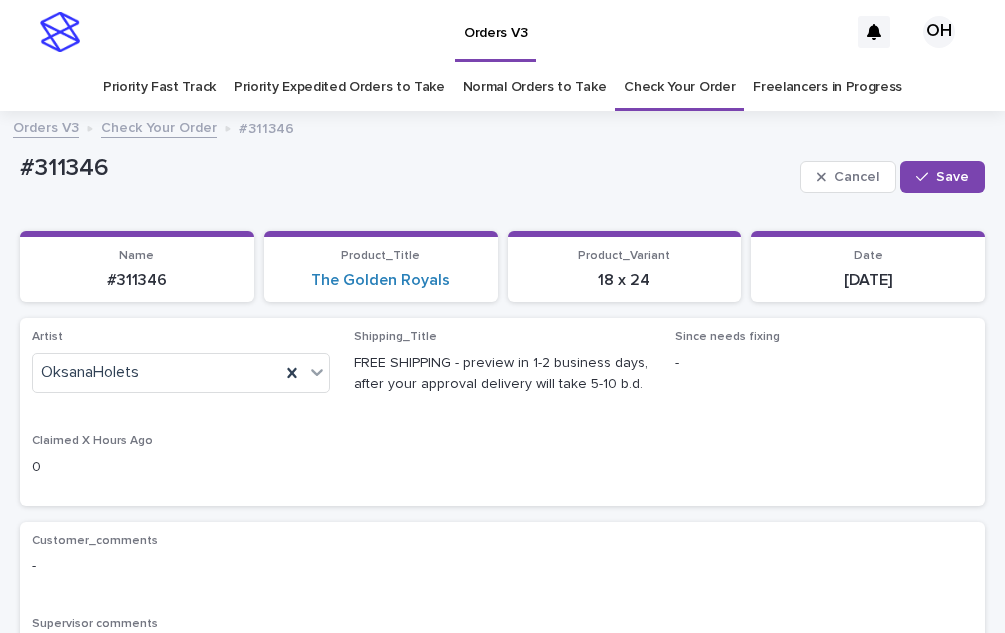 click on "Since needs fixing" at bounding box center (824, 337) 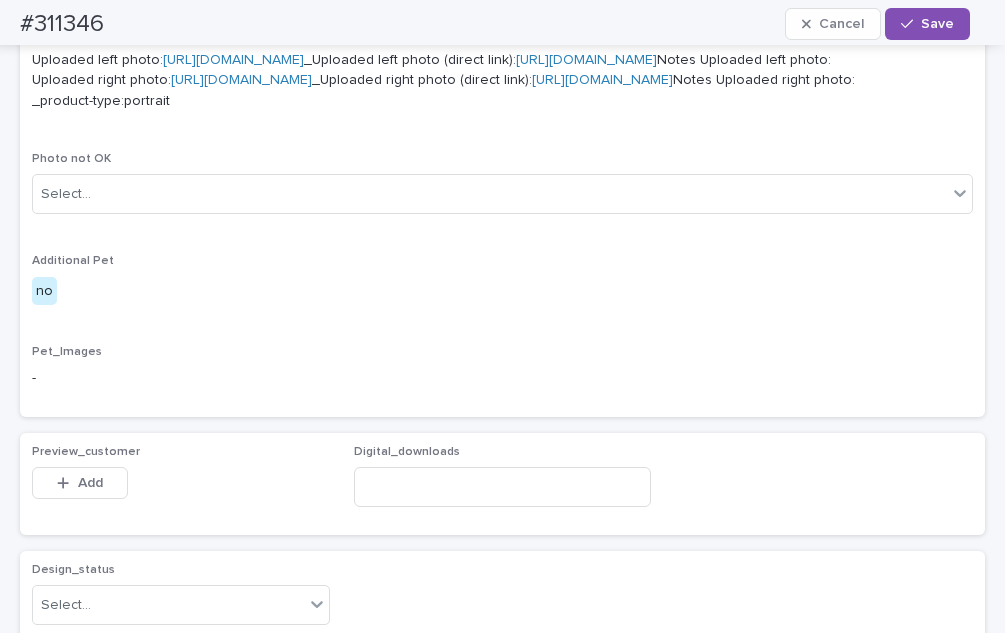 scroll, scrollTop: 1100, scrollLeft: 0, axis: vertical 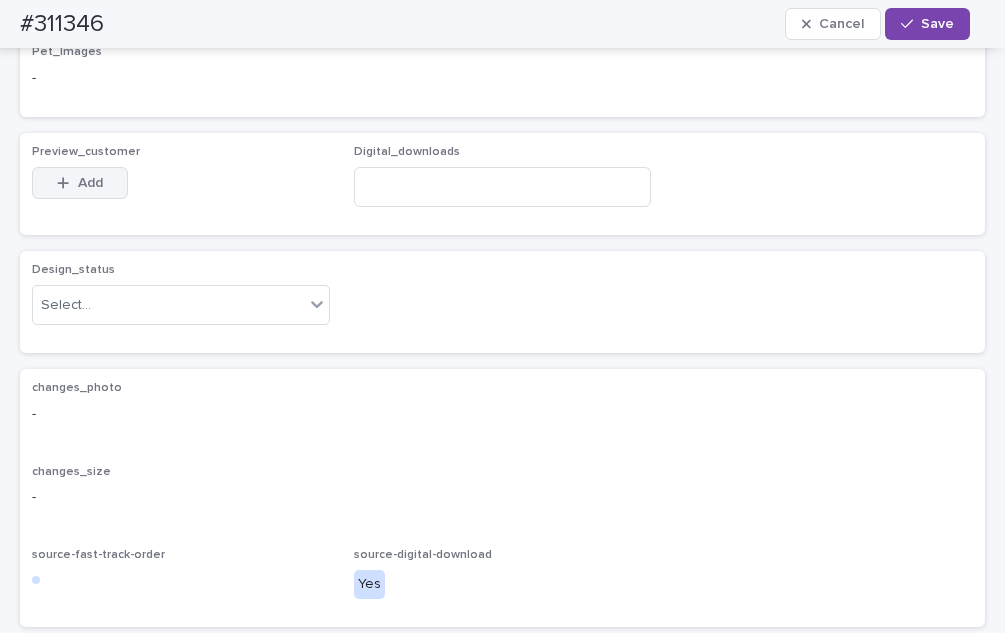 click on "Add" at bounding box center [90, 183] 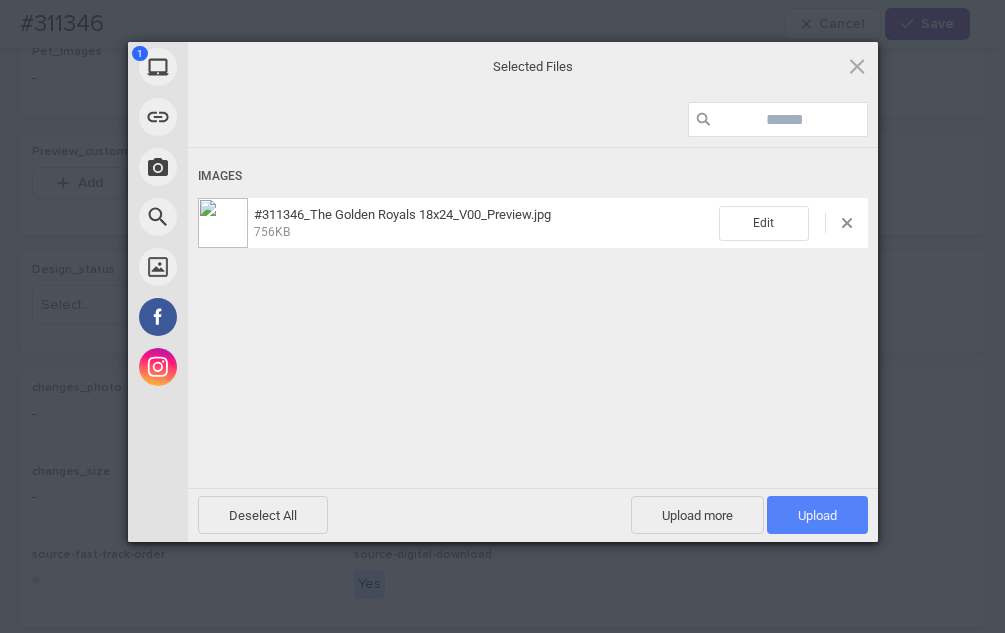 click on "Upload
1" at bounding box center [817, 515] 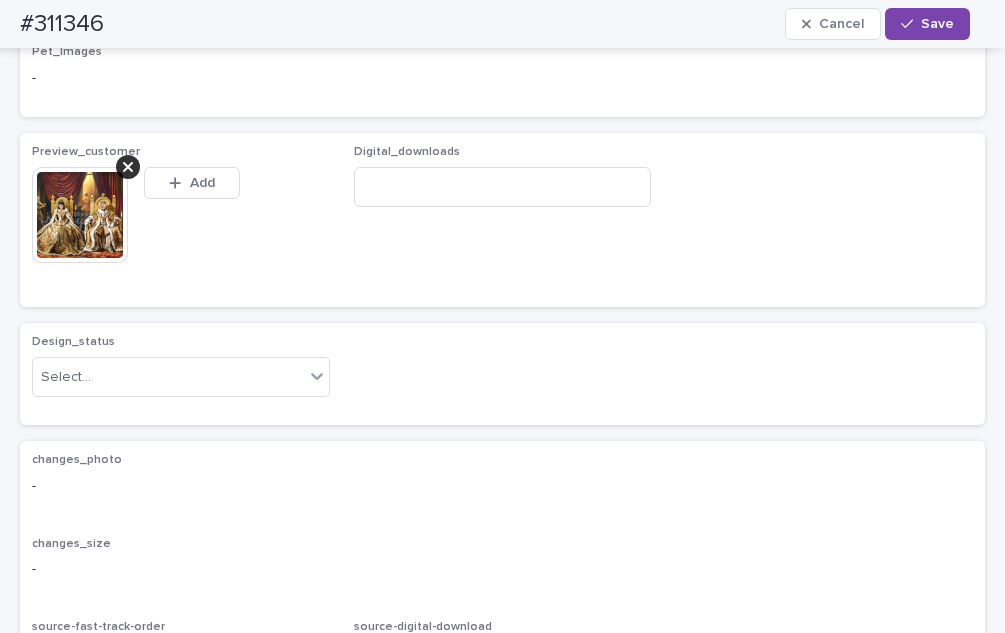 scroll, scrollTop: 1136, scrollLeft: 0, axis: vertical 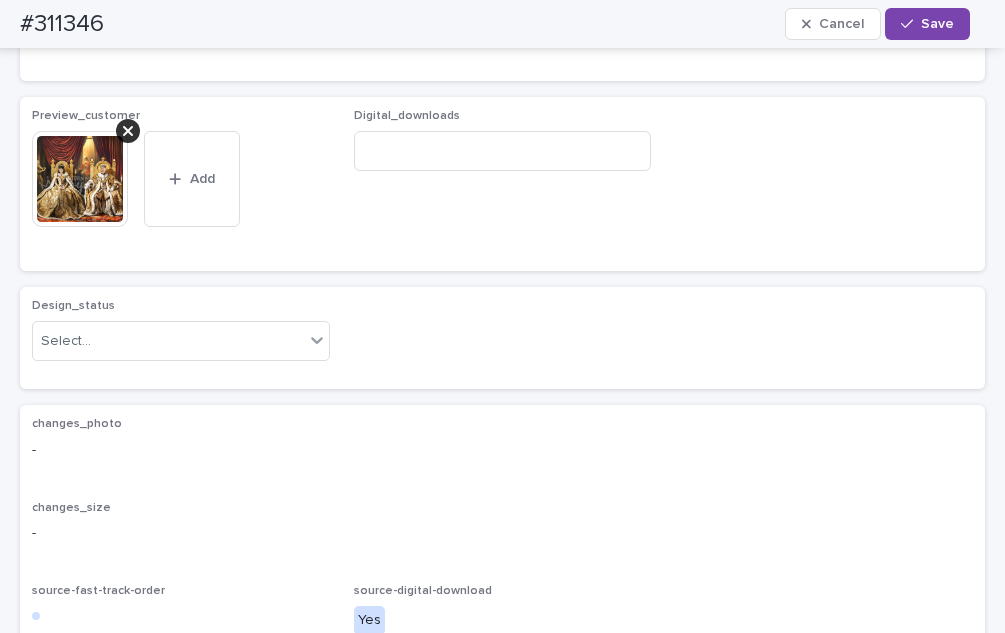 click on "Pet_Images -" at bounding box center [502, 38] 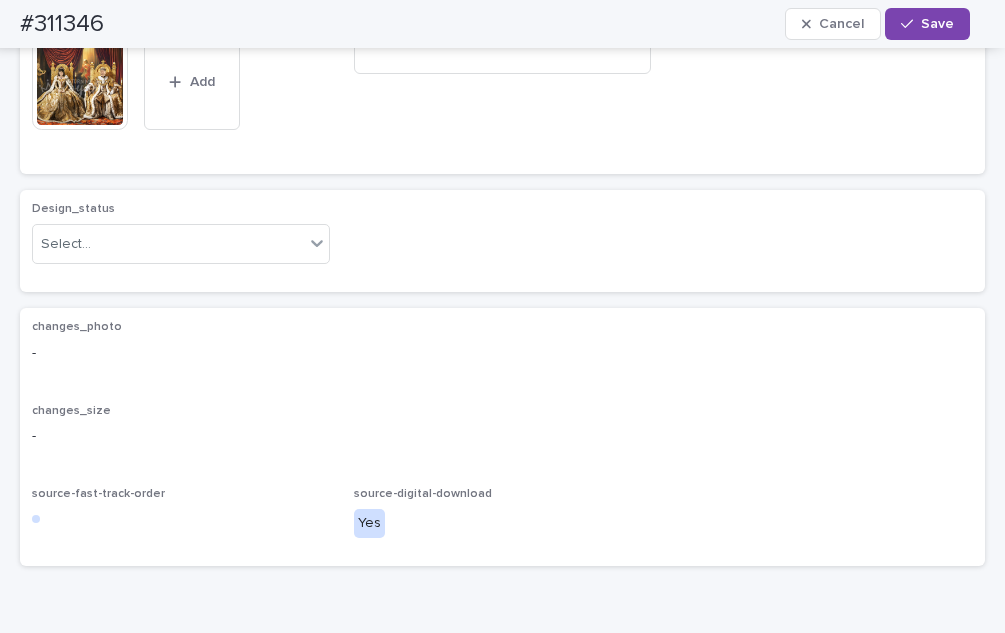 scroll, scrollTop: 1236, scrollLeft: 0, axis: vertical 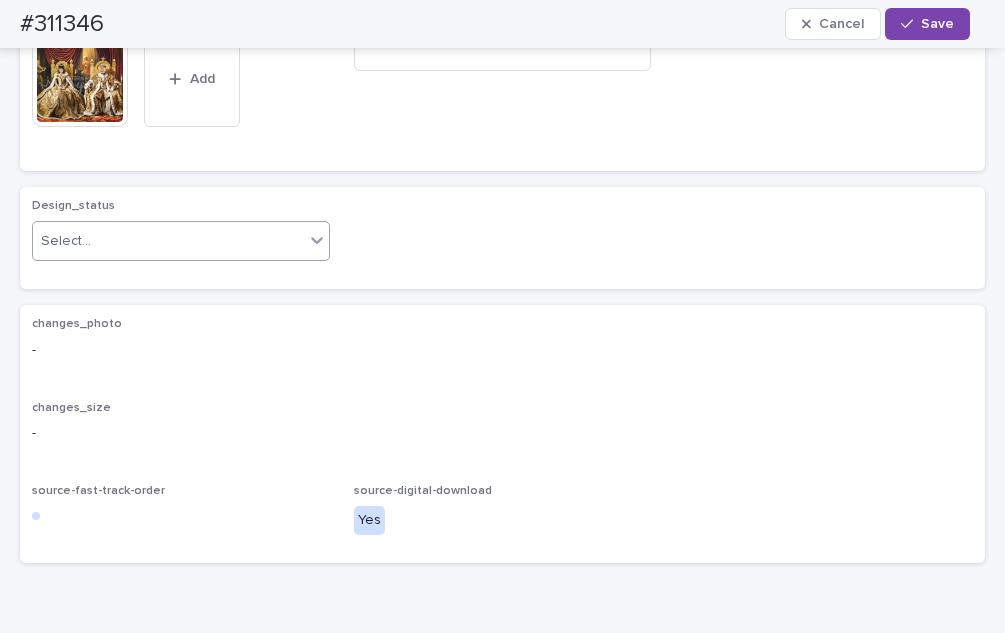 click on "Select..." at bounding box center [181, 241] 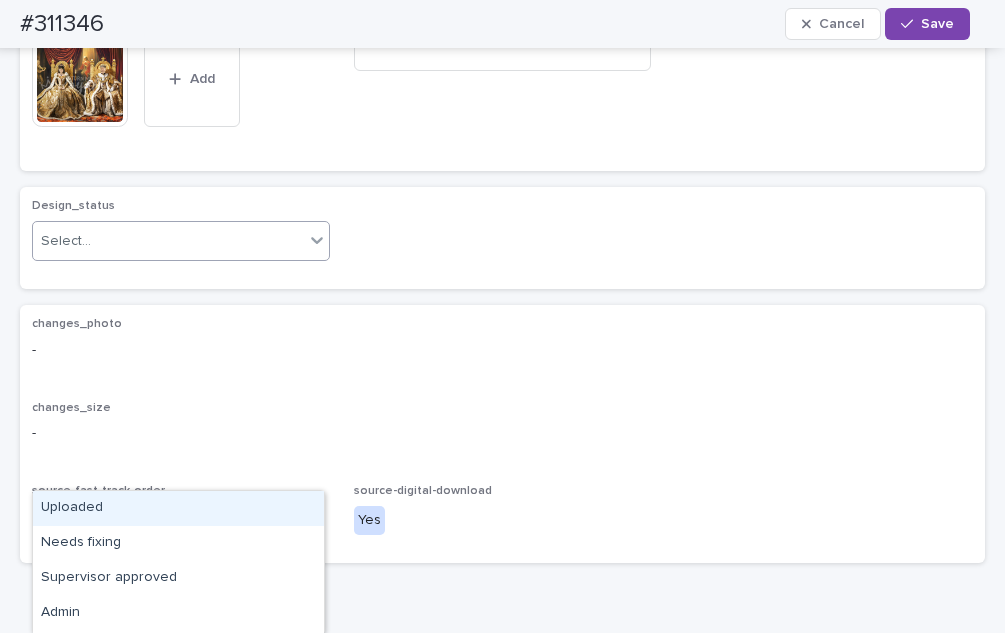 click on "Uploaded" at bounding box center (178, 508) 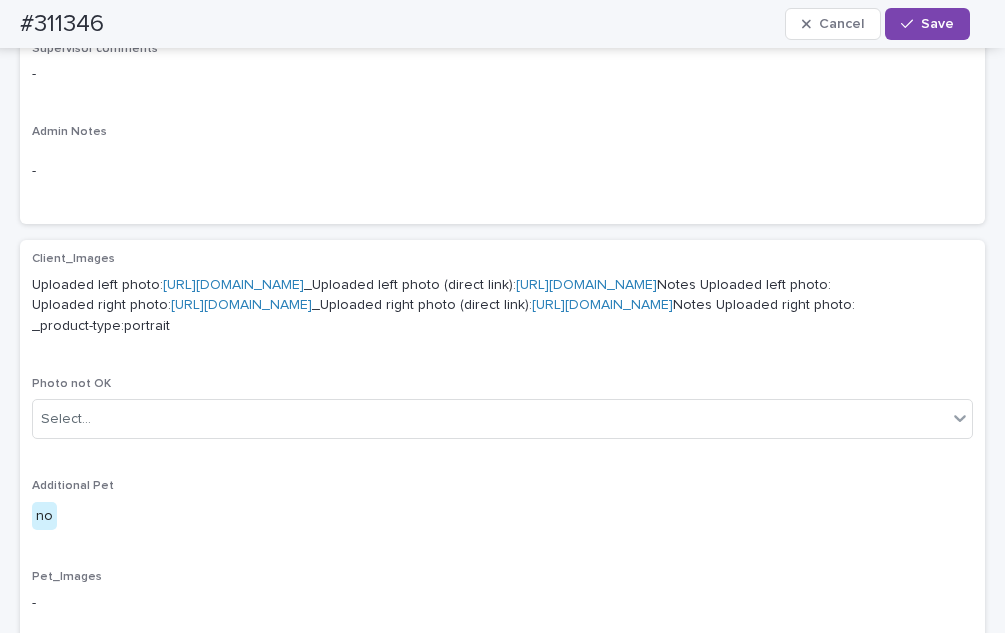 scroll, scrollTop: 336, scrollLeft: 0, axis: vertical 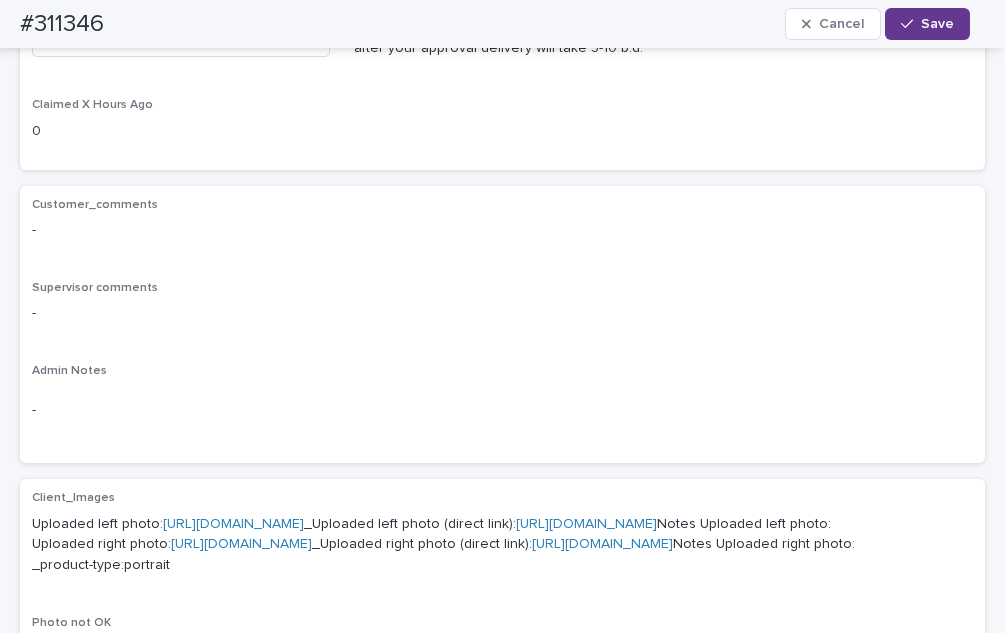 drag, startPoint x: 924, startPoint y: 22, endPoint x: 829, endPoint y: 150, distance: 159.40201 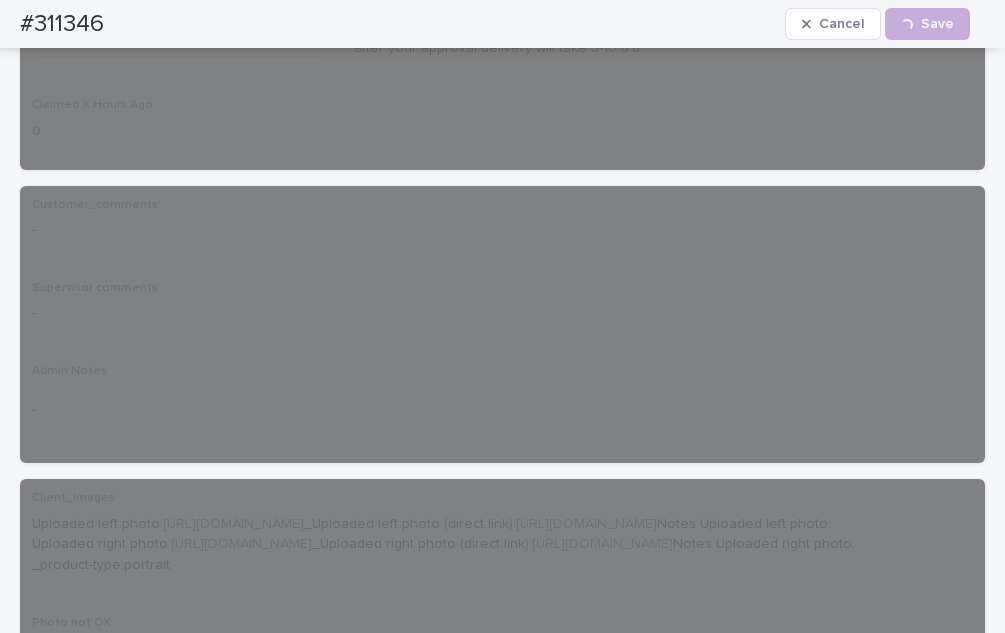 scroll, scrollTop: 0, scrollLeft: 0, axis: both 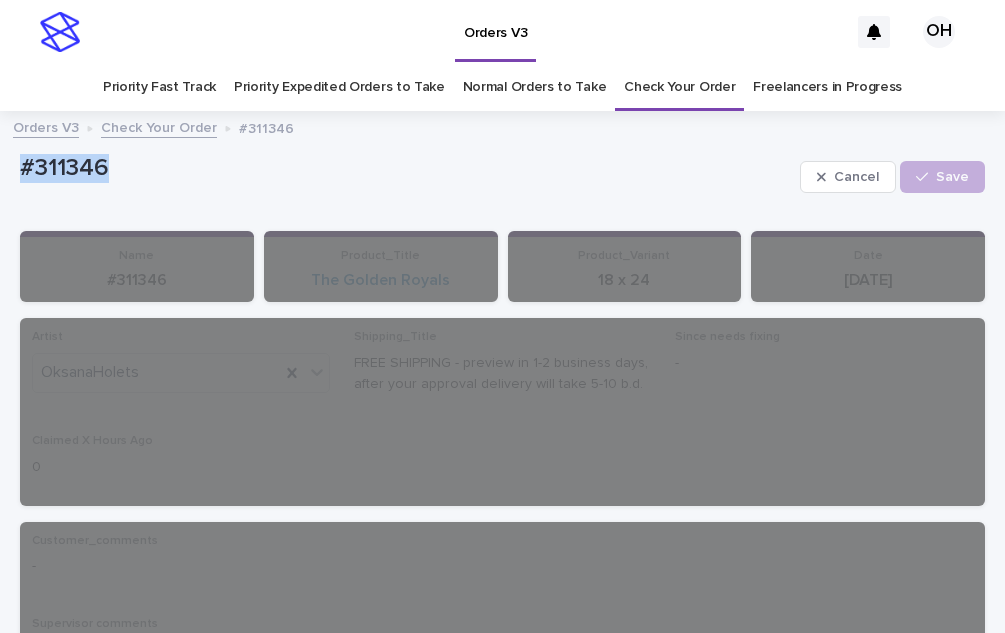 drag, startPoint x: 93, startPoint y: 186, endPoint x: 12, endPoint y: 192, distance: 81.22192 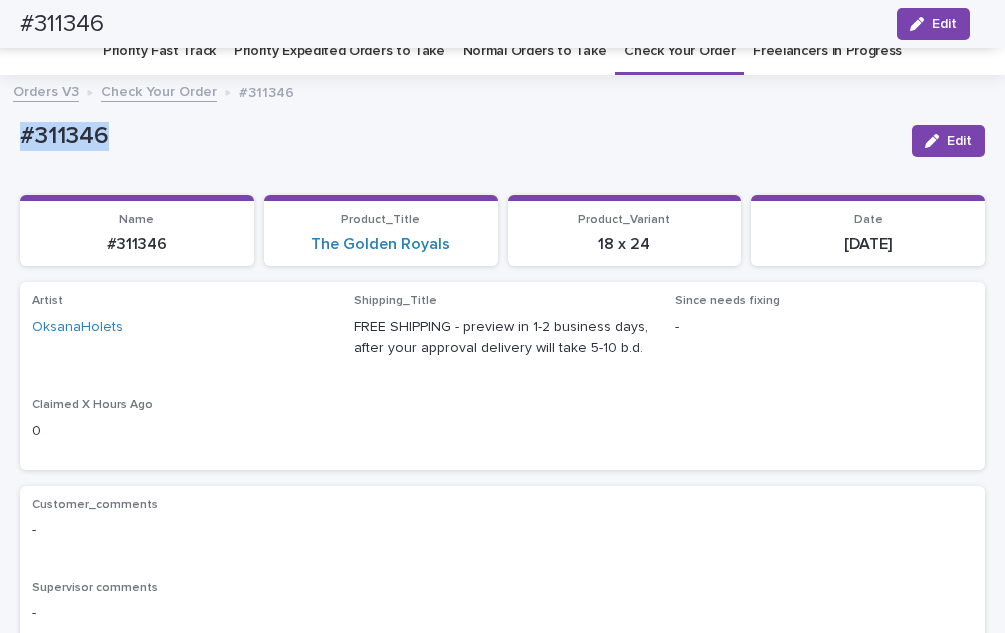 scroll, scrollTop: 17, scrollLeft: 0, axis: vertical 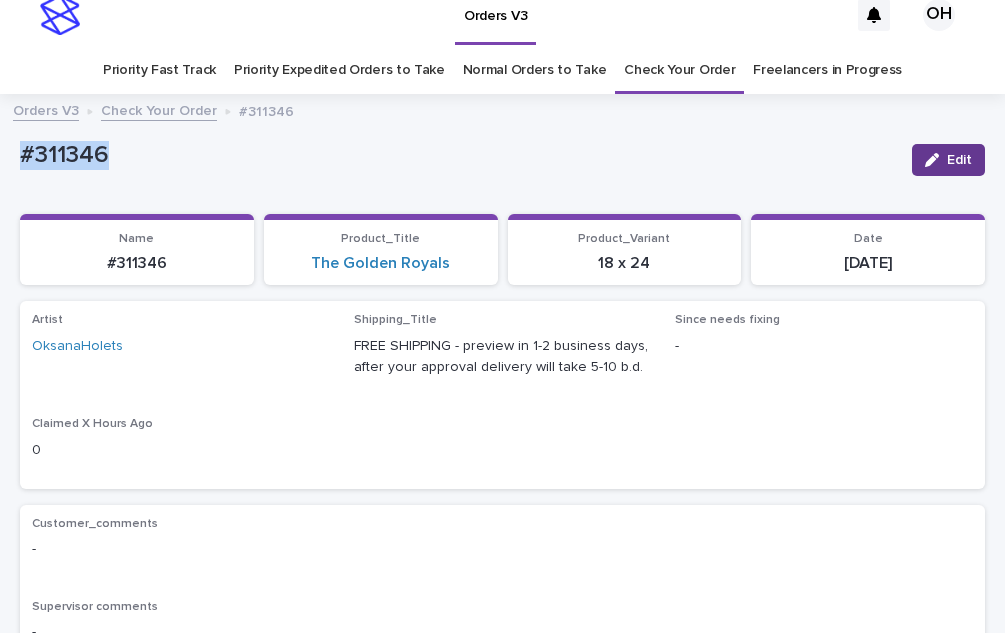 click 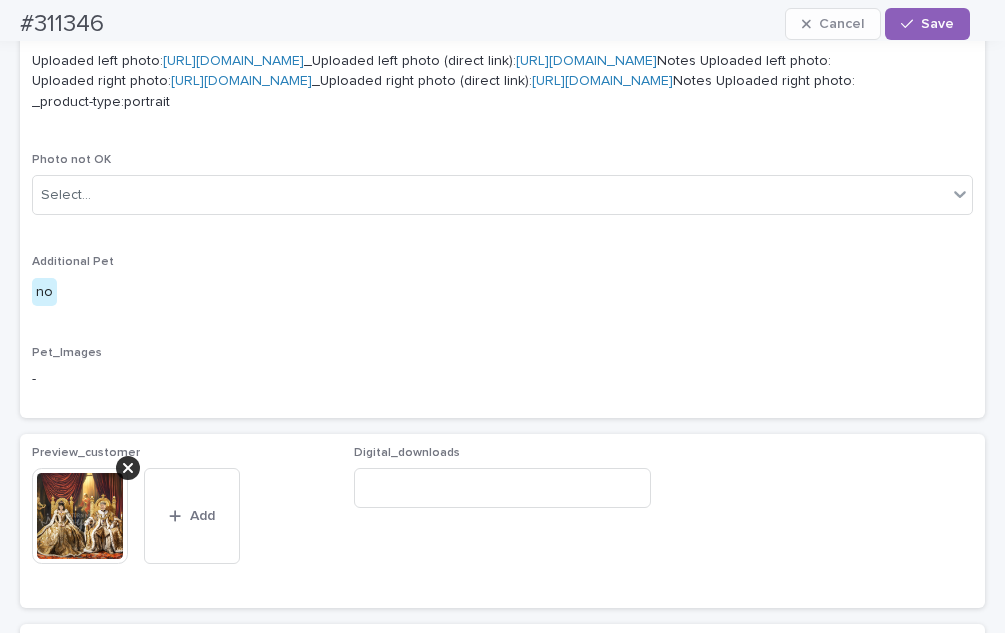 scroll, scrollTop: 917, scrollLeft: 0, axis: vertical 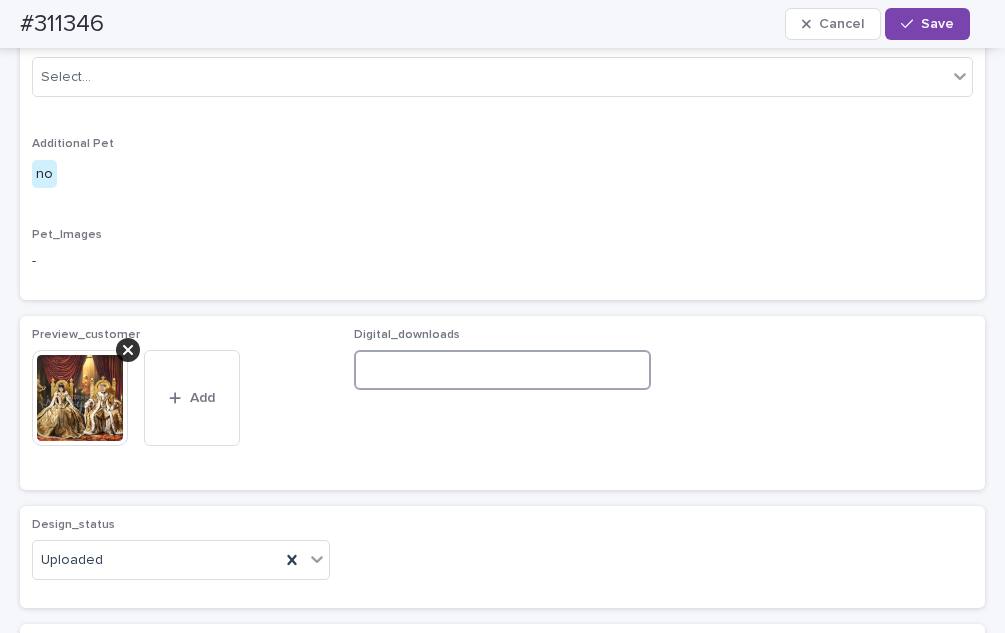 click at bounding box center (503, 370) 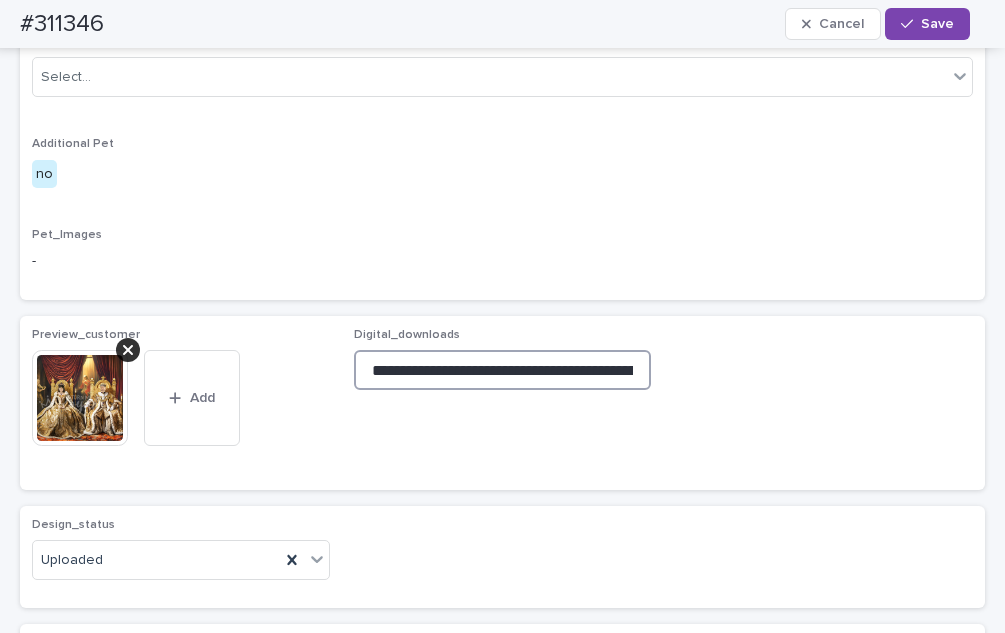 scroll, scrollTop: 0, scrollLeft: 314, axis: horizontal 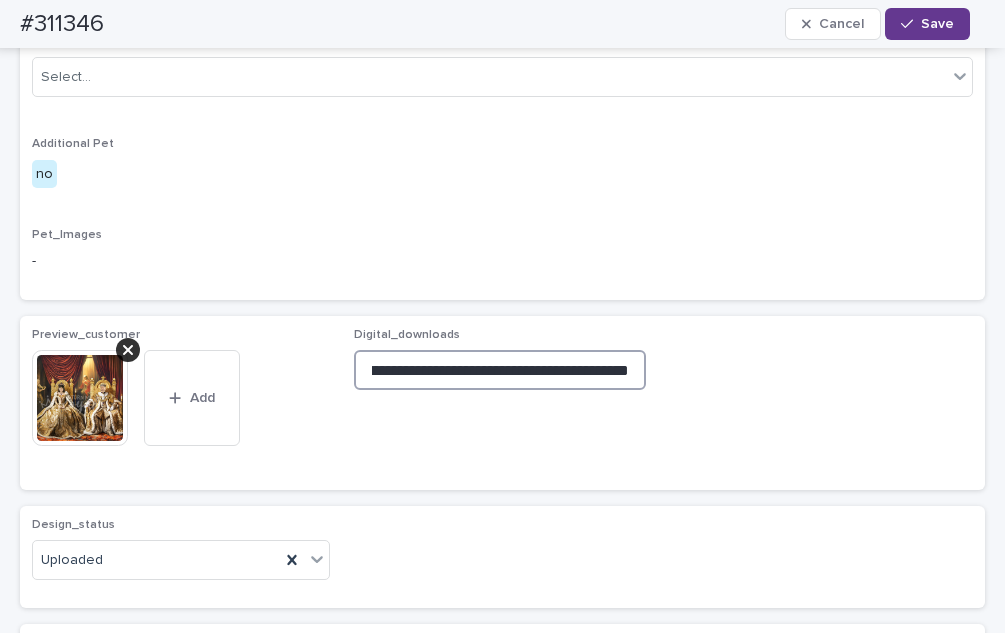 type on "**********" 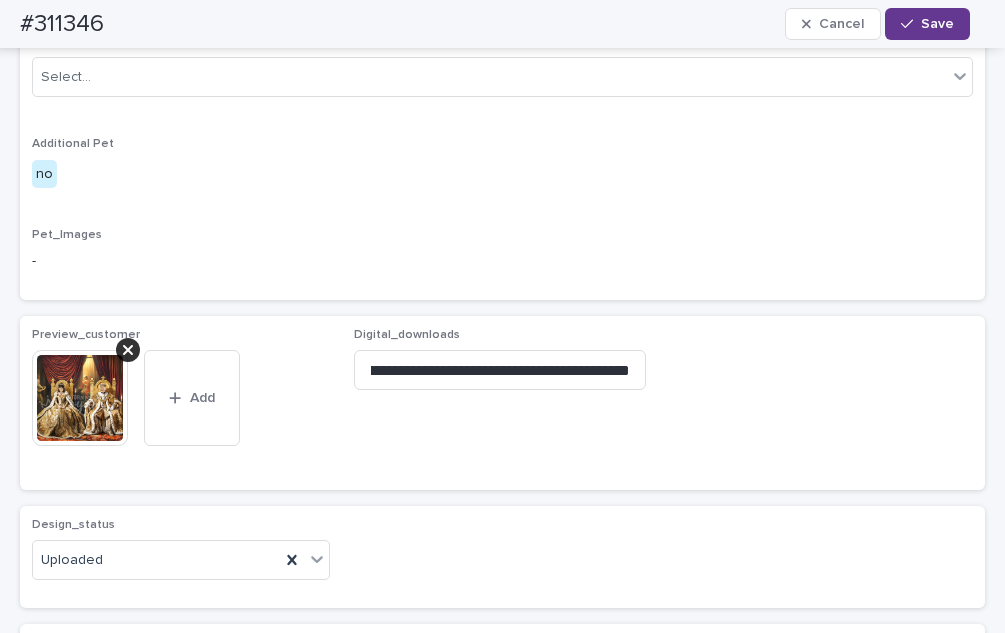 click on "Save" at bounding box center (927, 24) 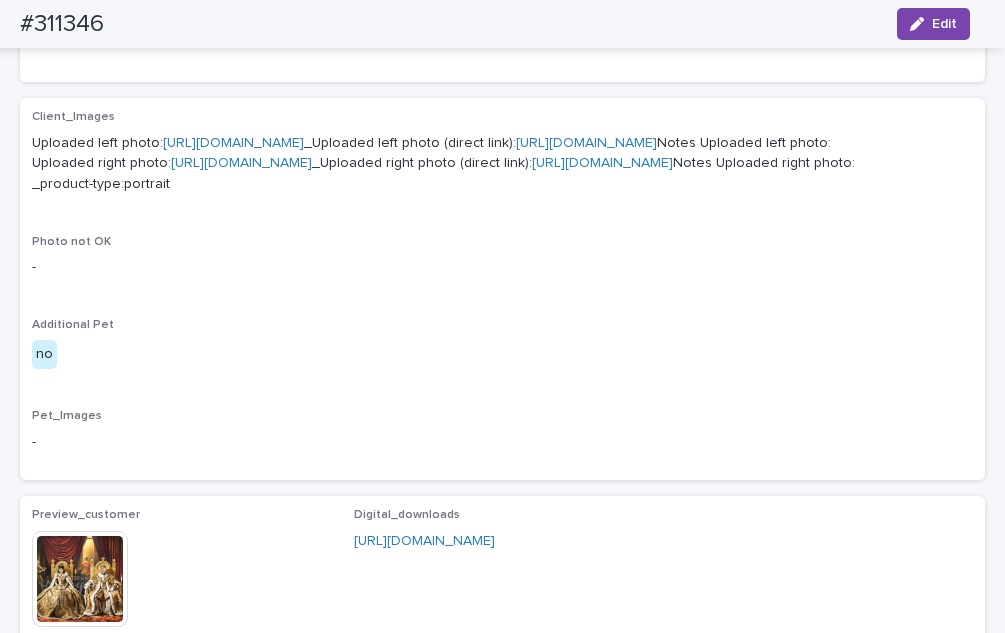 scroll, scrollTop: 317, scrollLeft: 0, axis: vertical 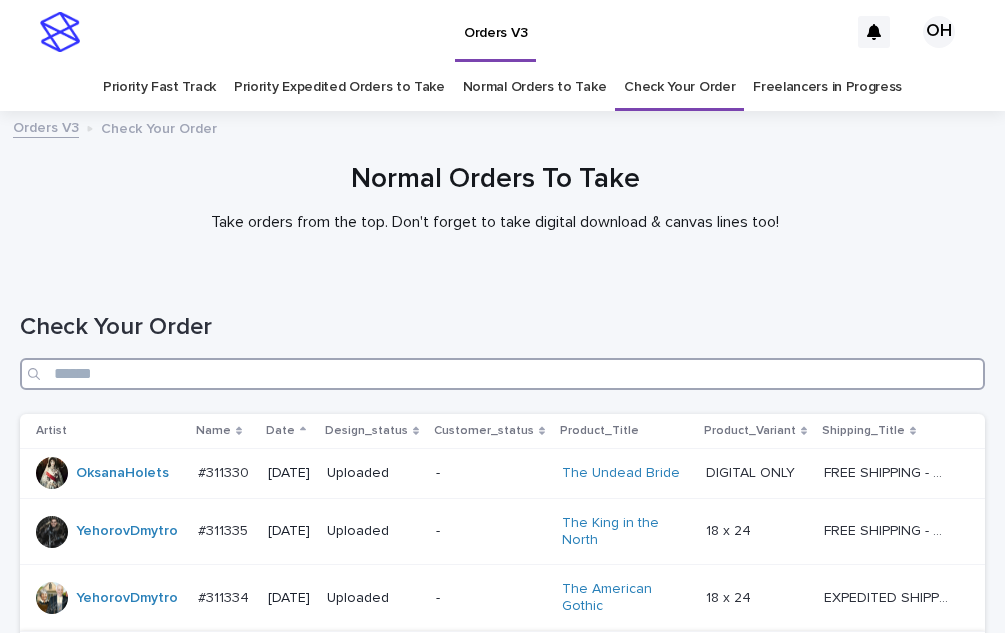 click at bounding box center [502, 374] 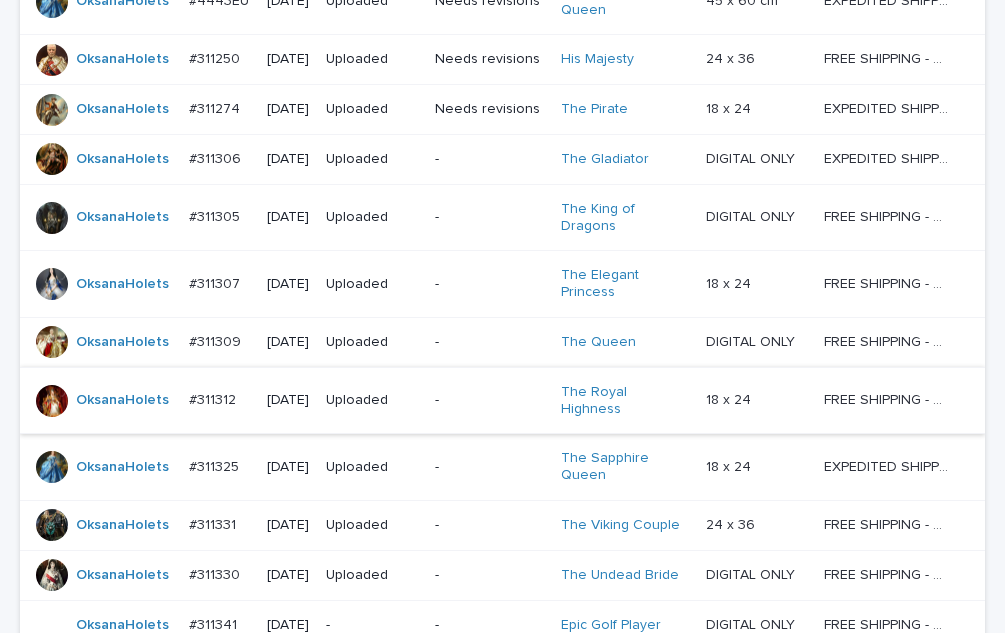 scroll, scrollTop: 400, scrollLeft: 0, axis: vertical 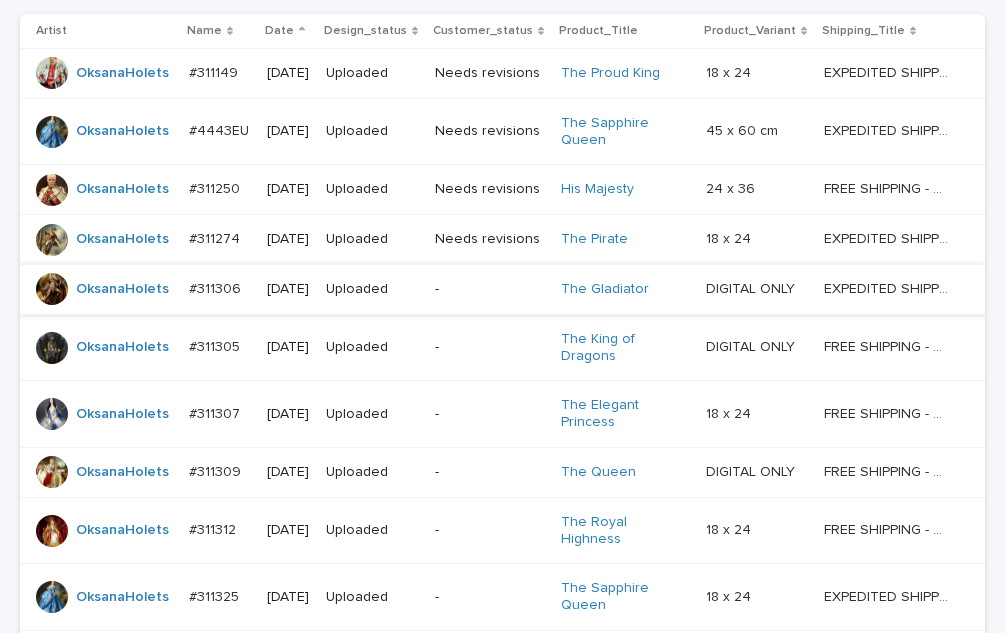 type on "***" 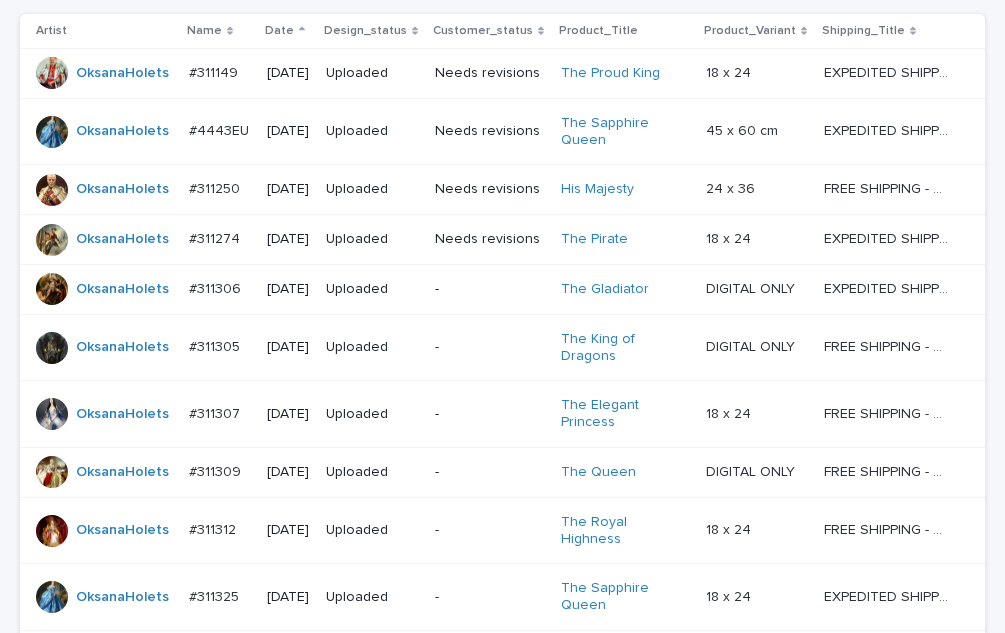 click on "#311306" at bounding box center (217, 287) 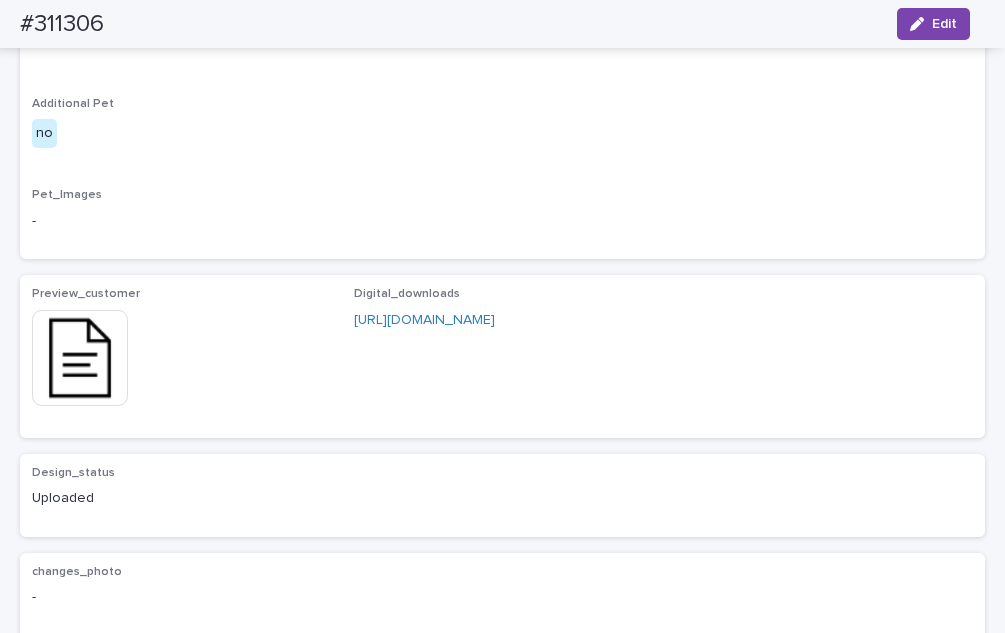 scroll, scrollTop: 600, scrollLeft: 0, axis: vertical 